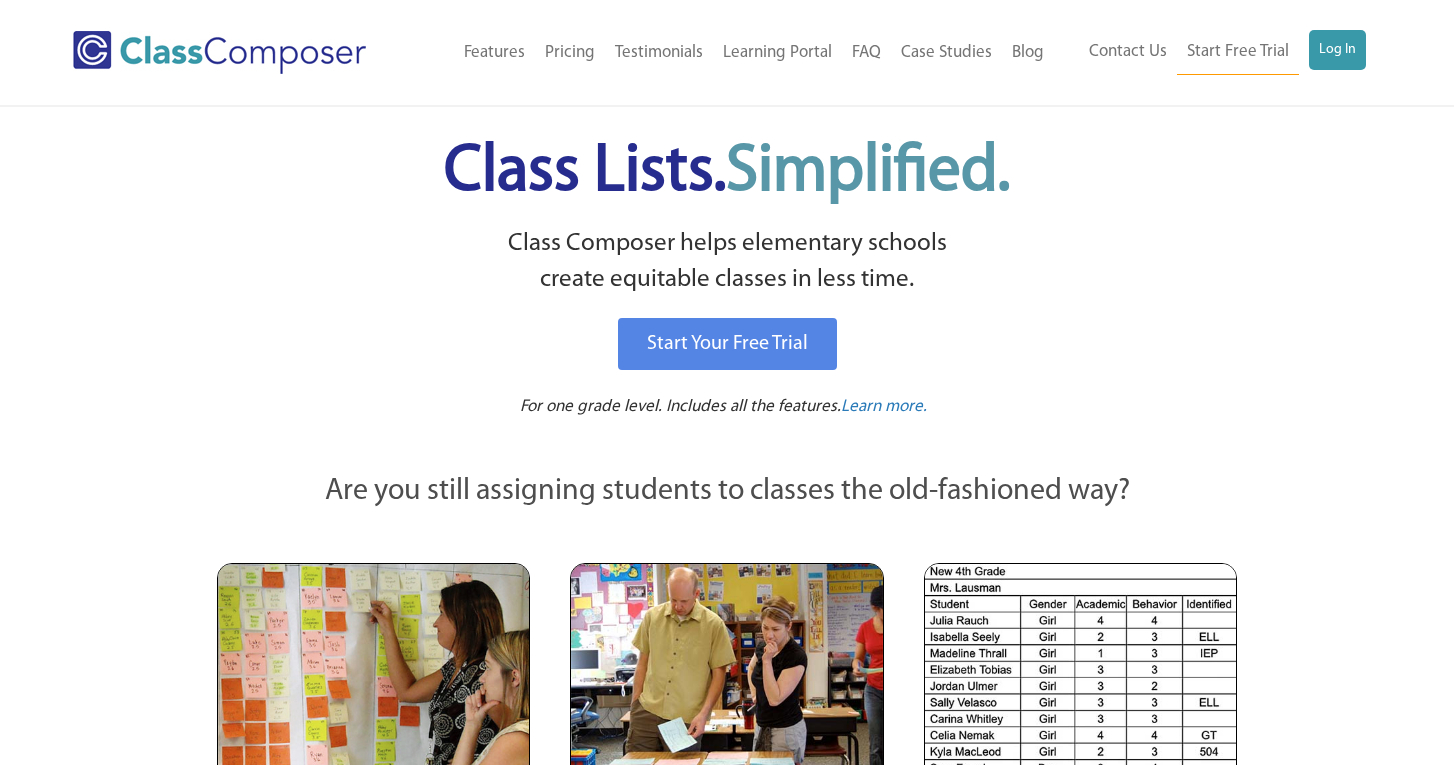 scroll, scrollTop: 0, scrollLeft: 0, axis: both 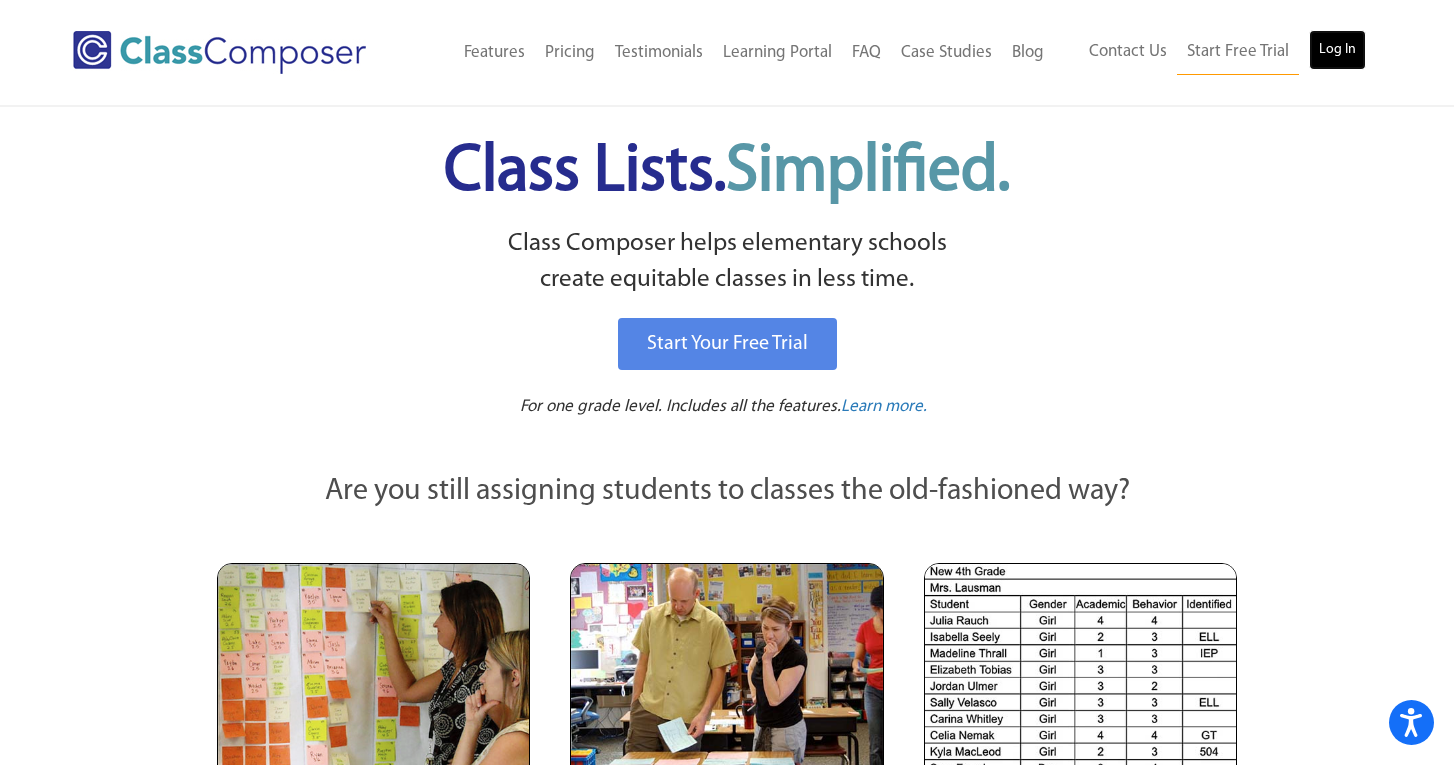 click on "Log In" at bounding box center (1337, 50) 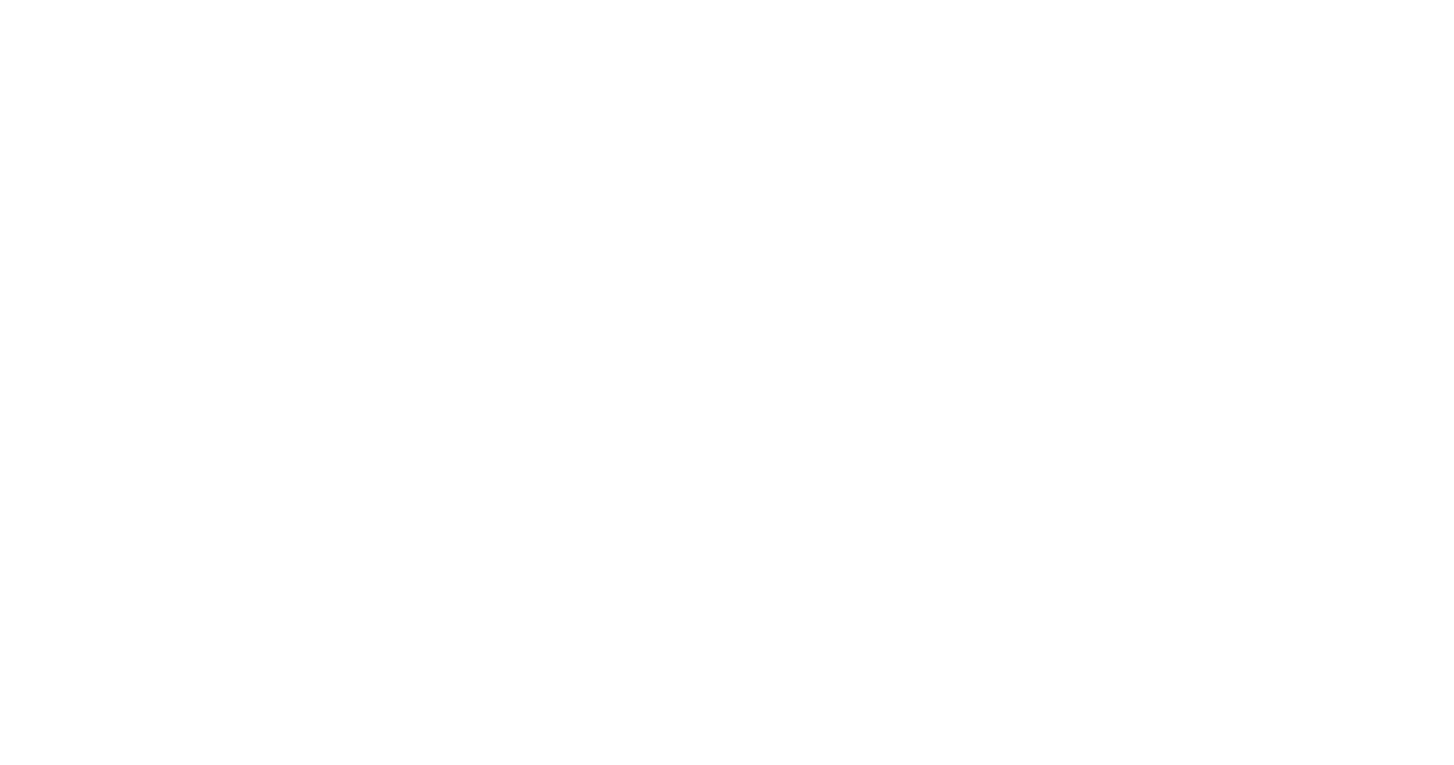 scroll, scrollTop: 0, scrollLeft: 0, axis: both 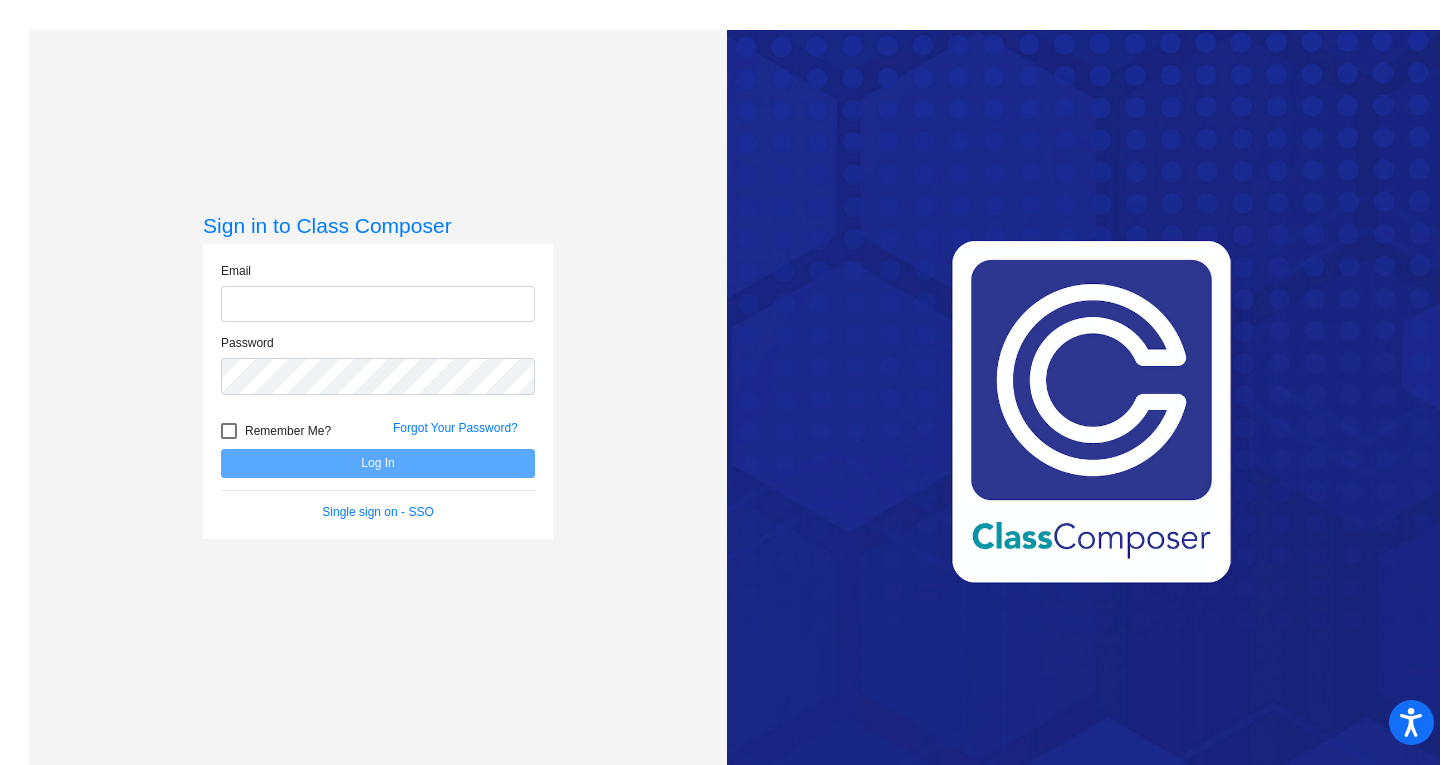 type on "[EMAIL]" 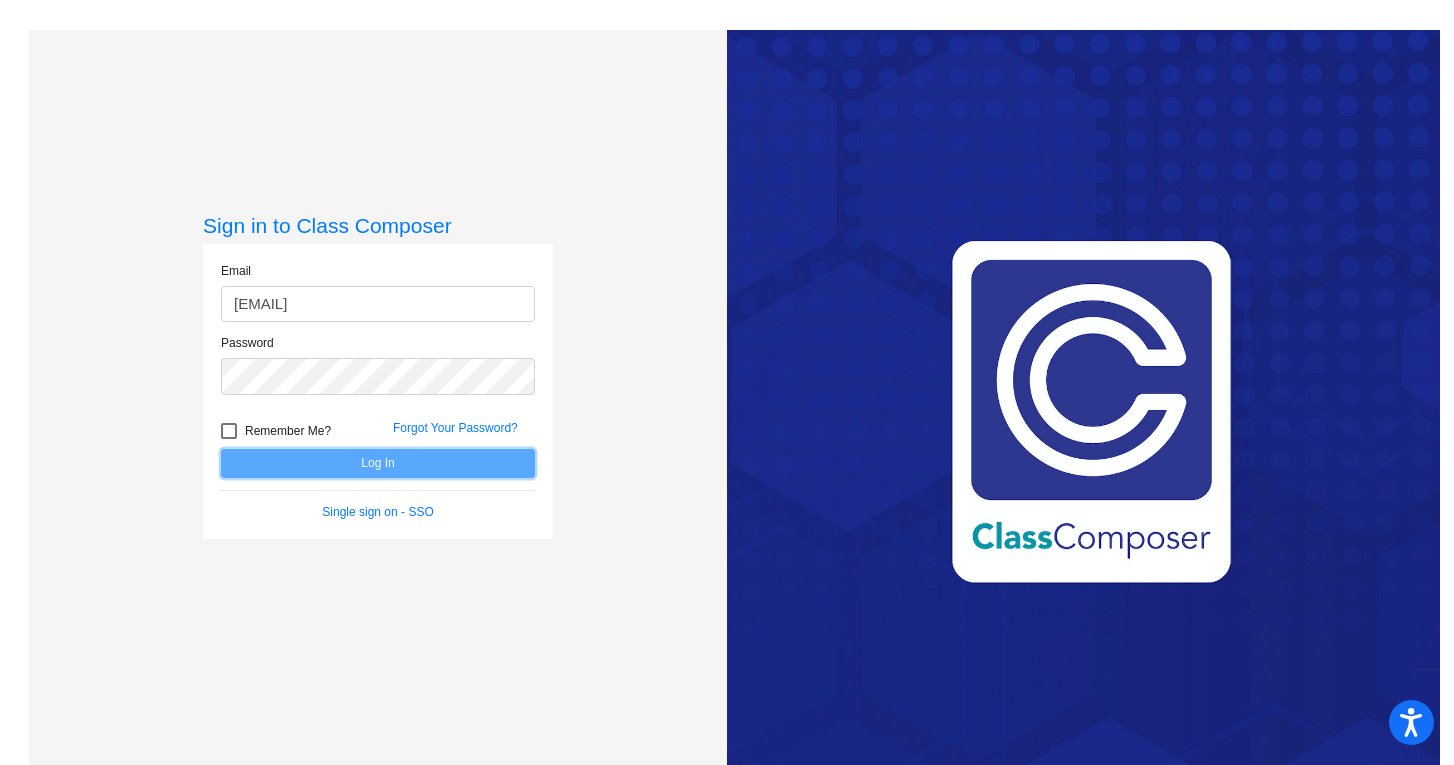 click on "Log In" 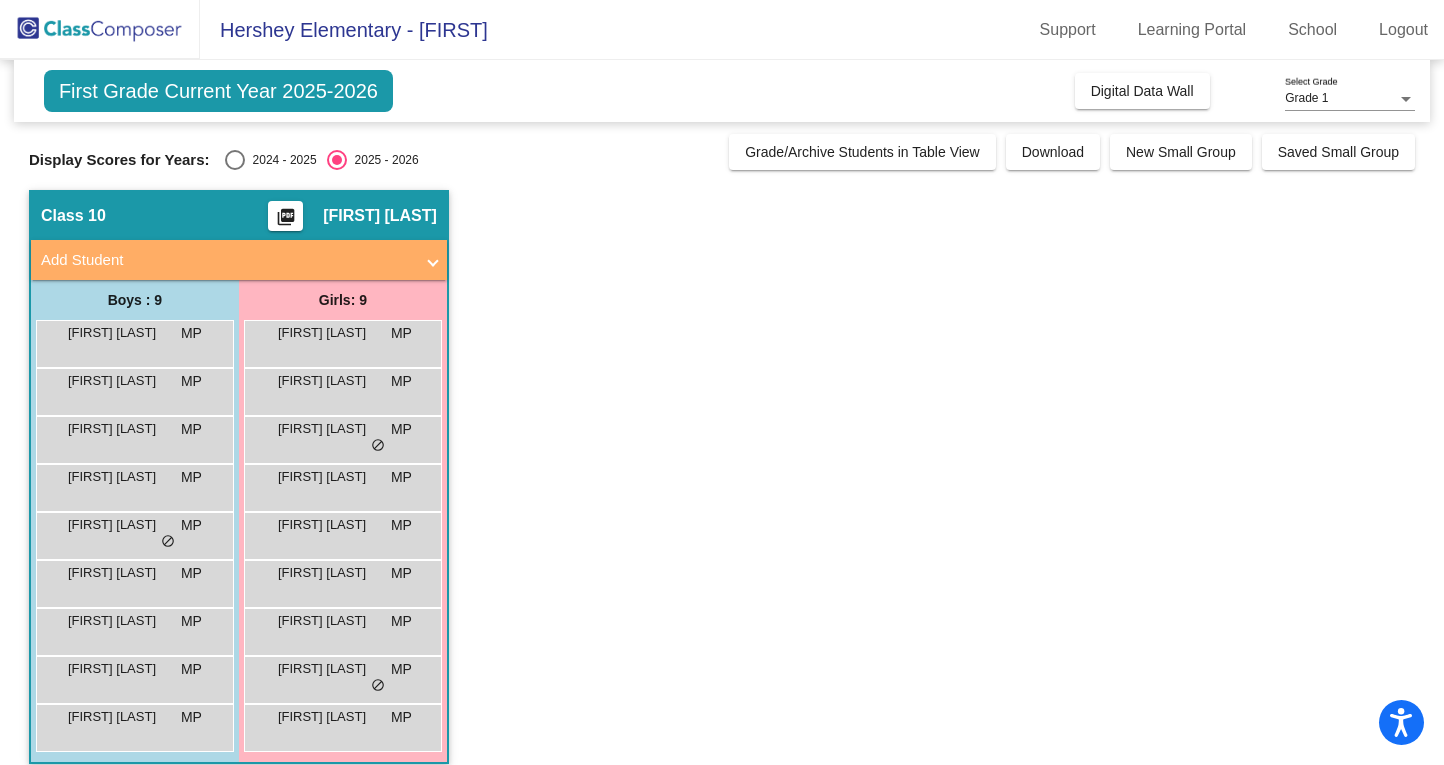 scroll, scrollTop: 19, scrollLeft: 0, axis: vertical 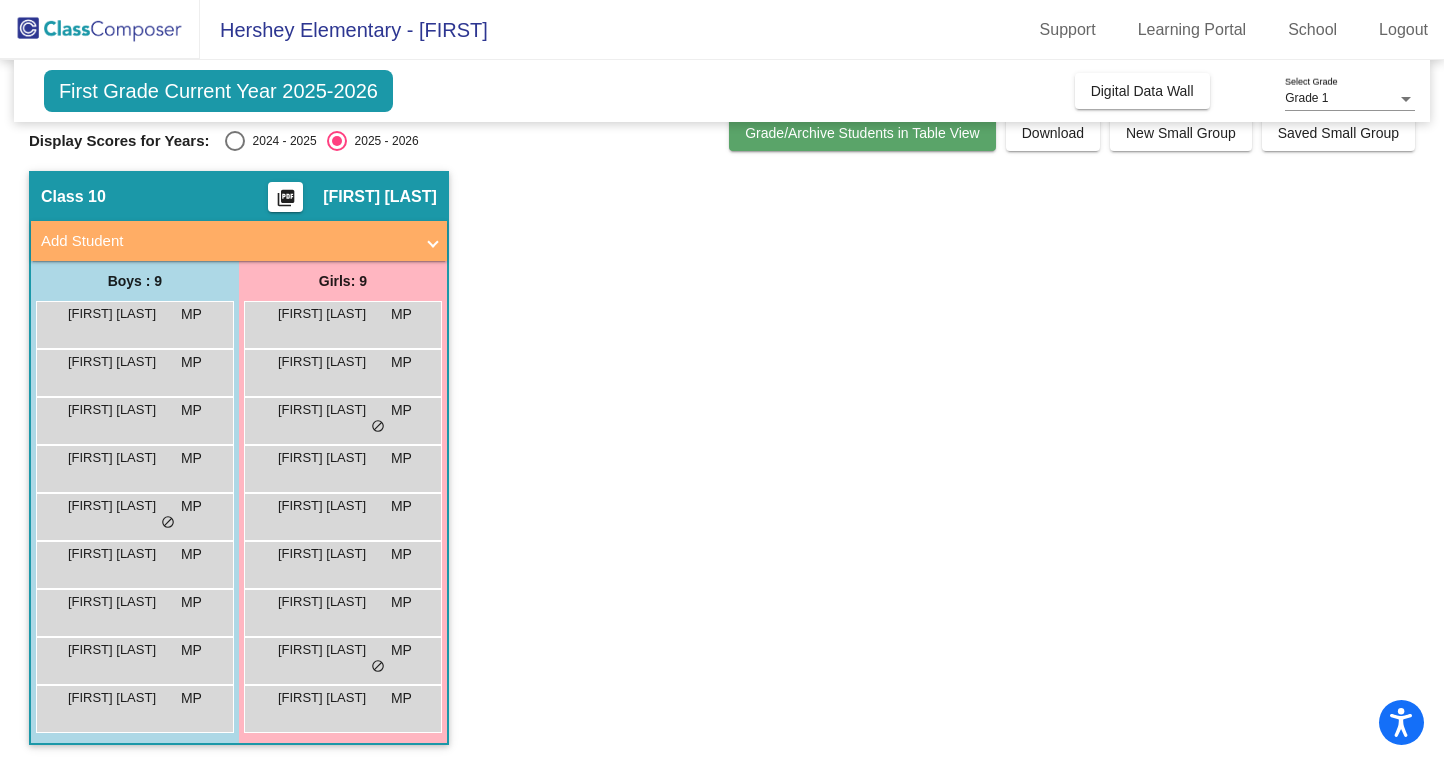 click on "Grade/Archive Students in Table View" 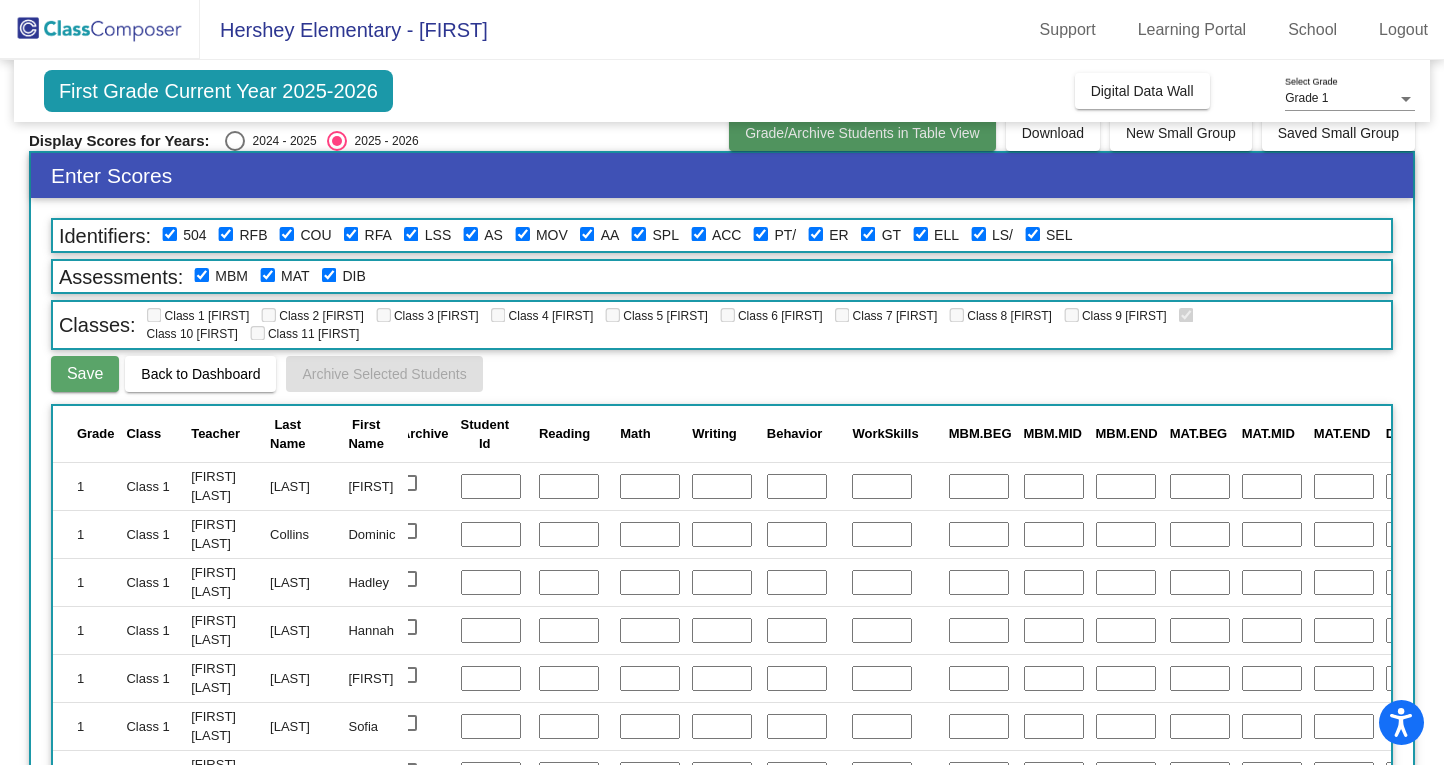 click on "Grade/Archive Students in Table View" 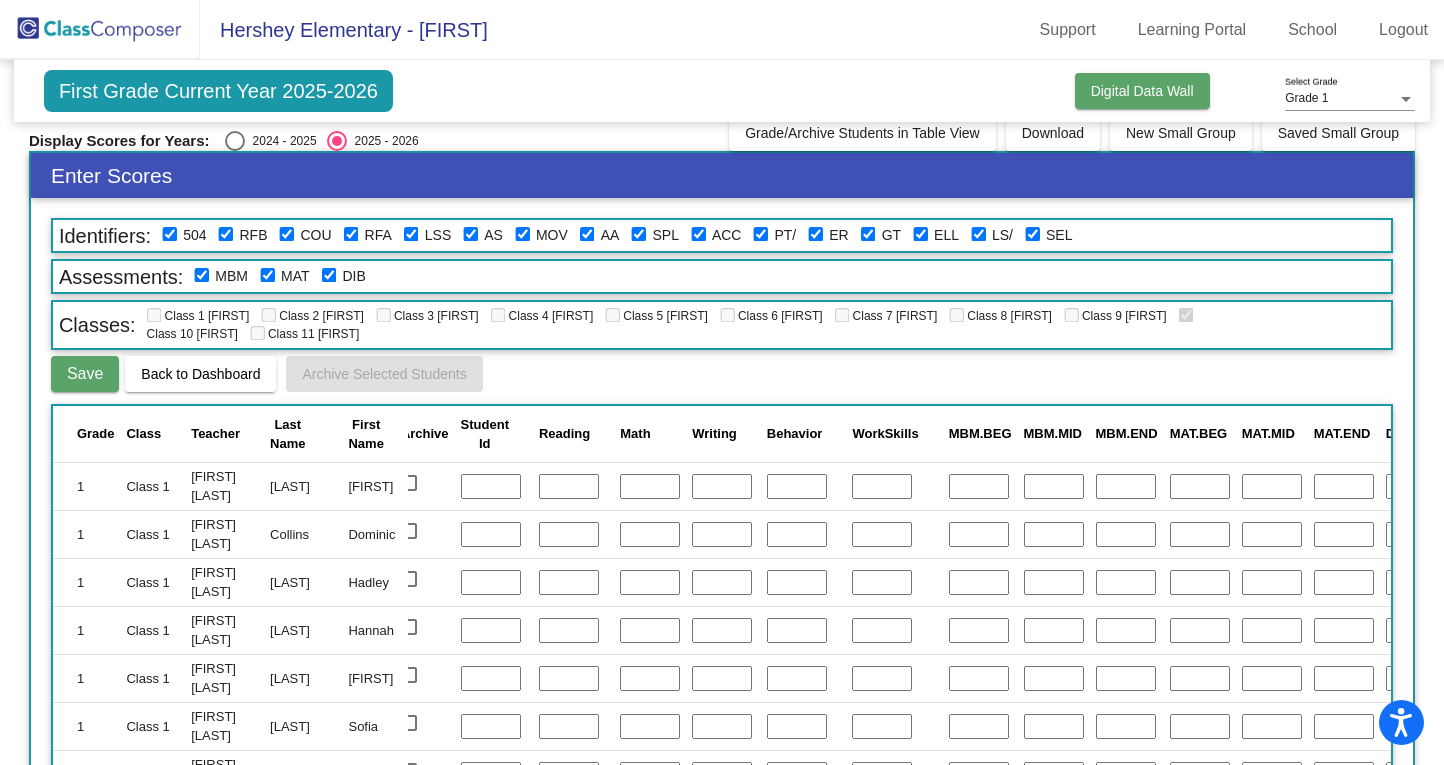 click on "Digital Data Wall" 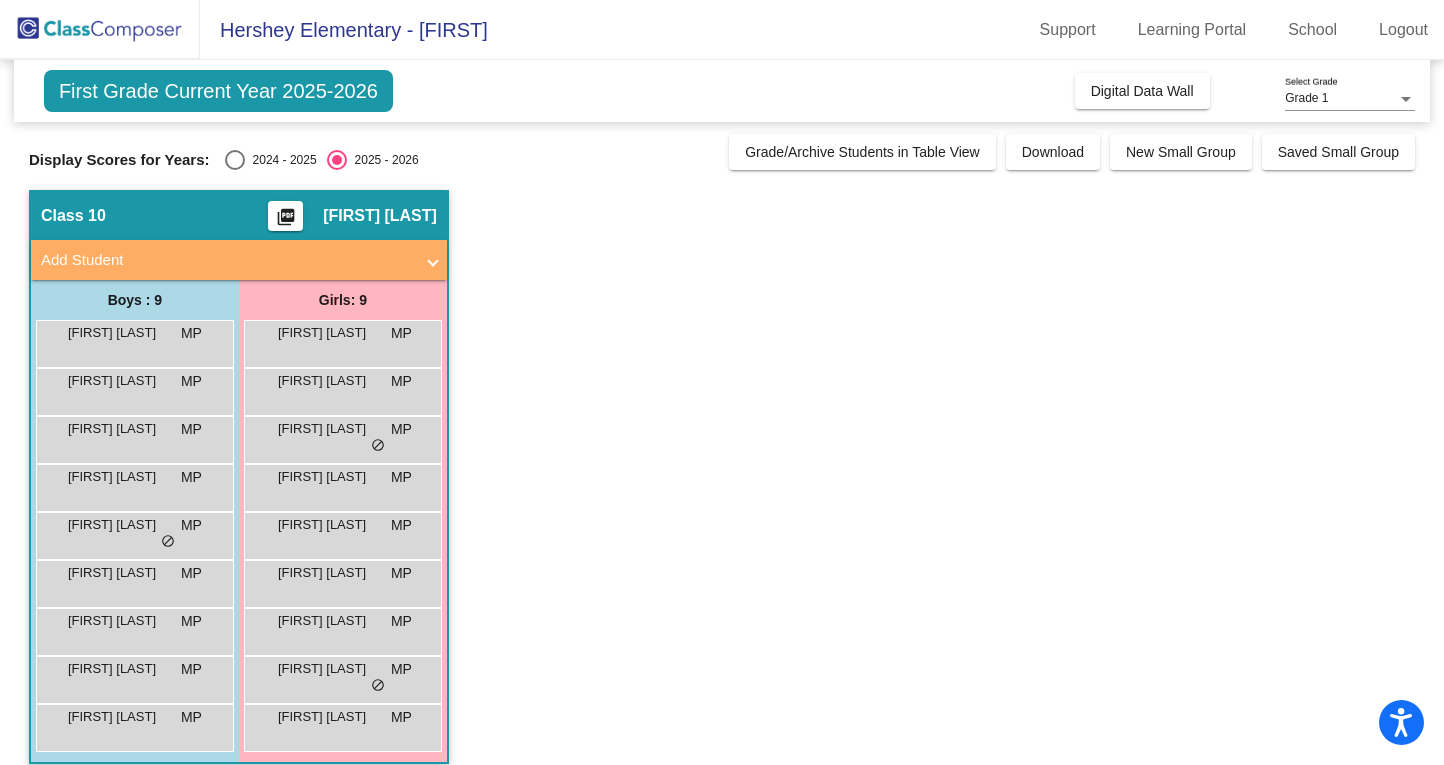 scroll, scrollTop: 19, scrollLeft: 0, axis: vertical 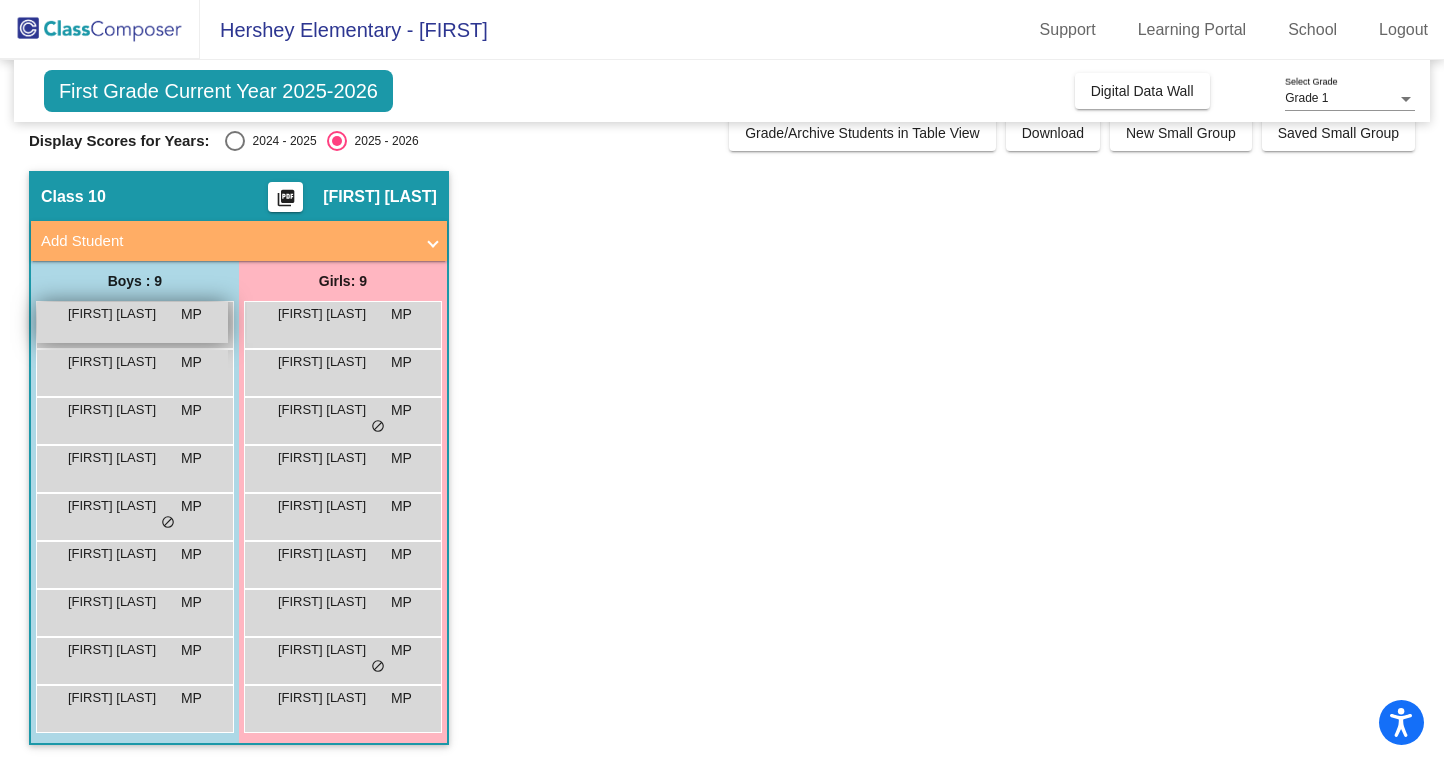click on "[FIRST] [LAST]" at bounding box center (118, 314) 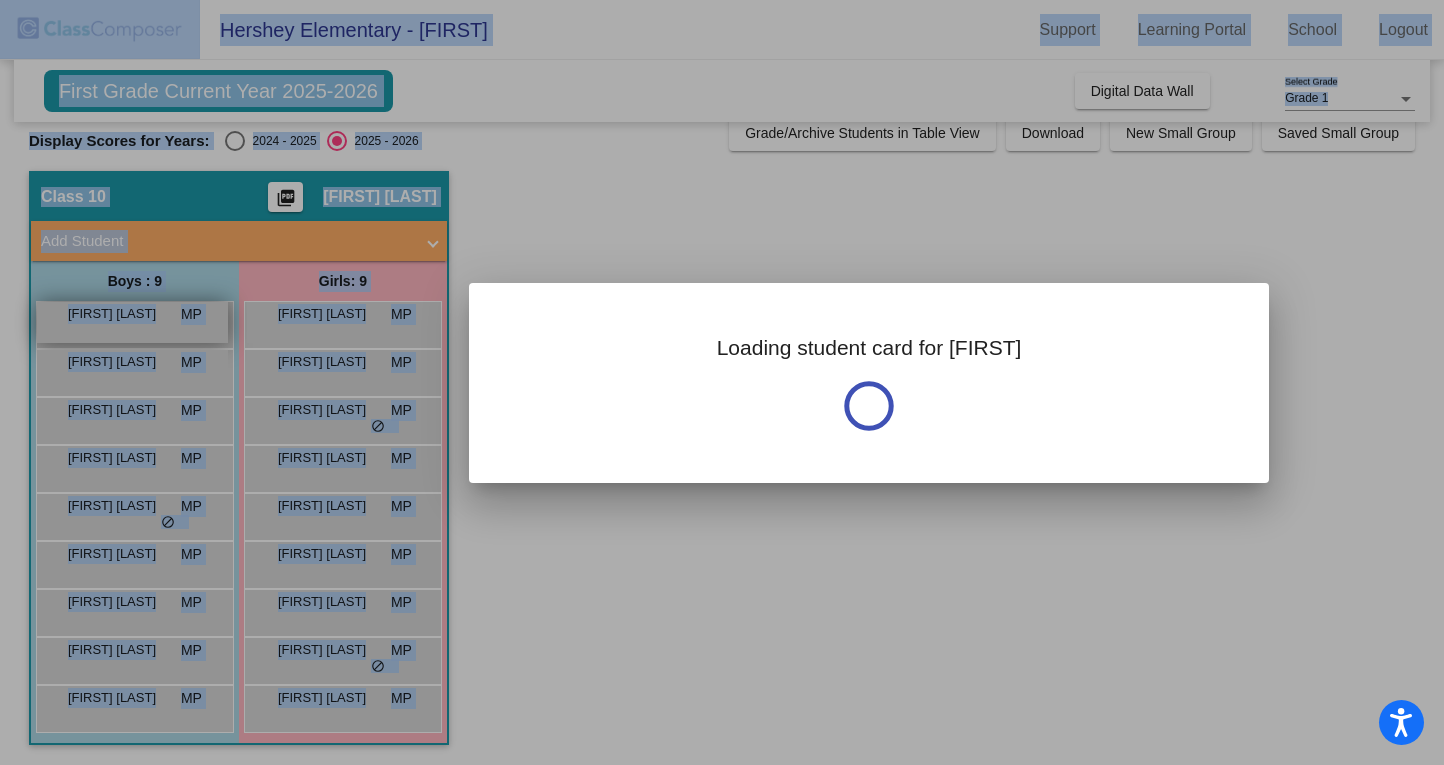 click at bounding box center (722, 382) 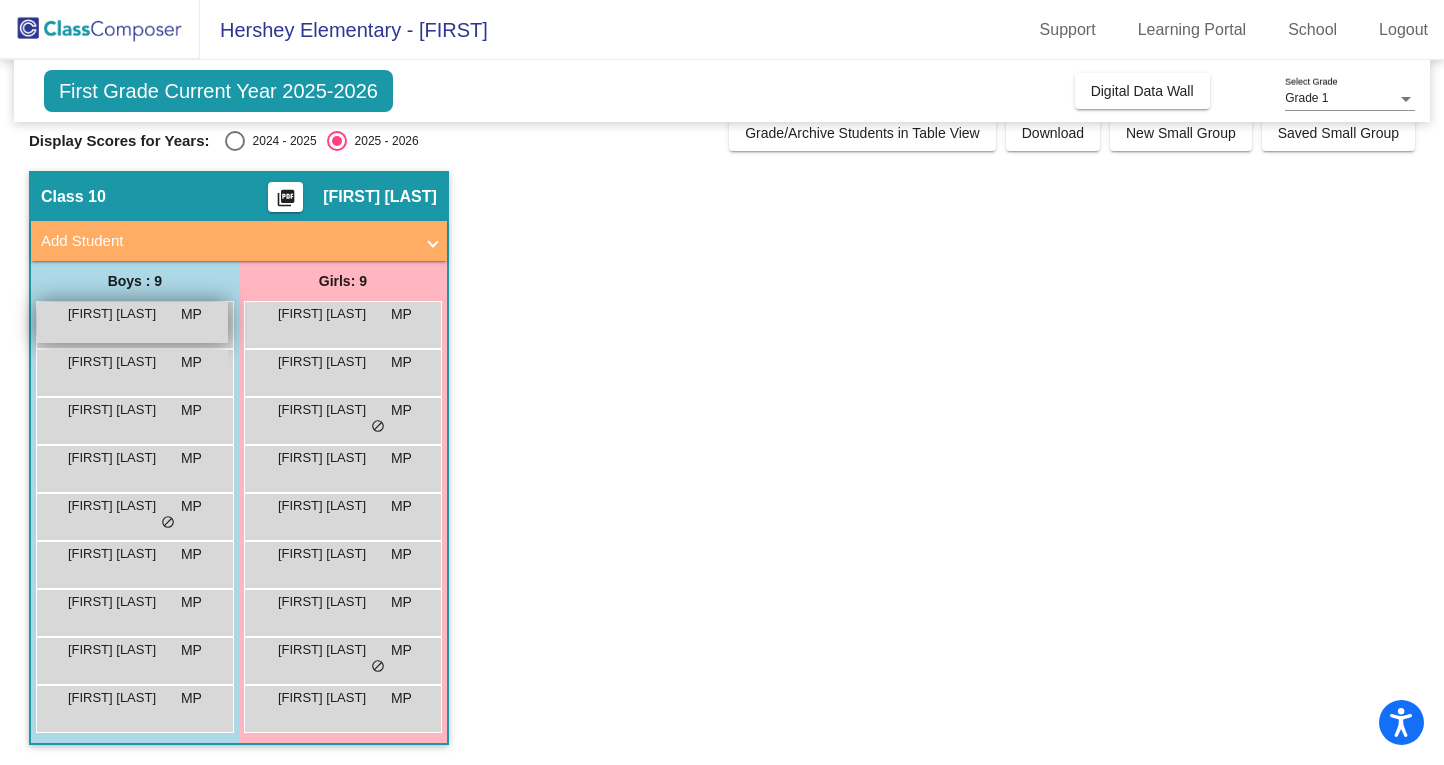 click on "[FIRST] [LAST]" at bounding box center (118, 314) 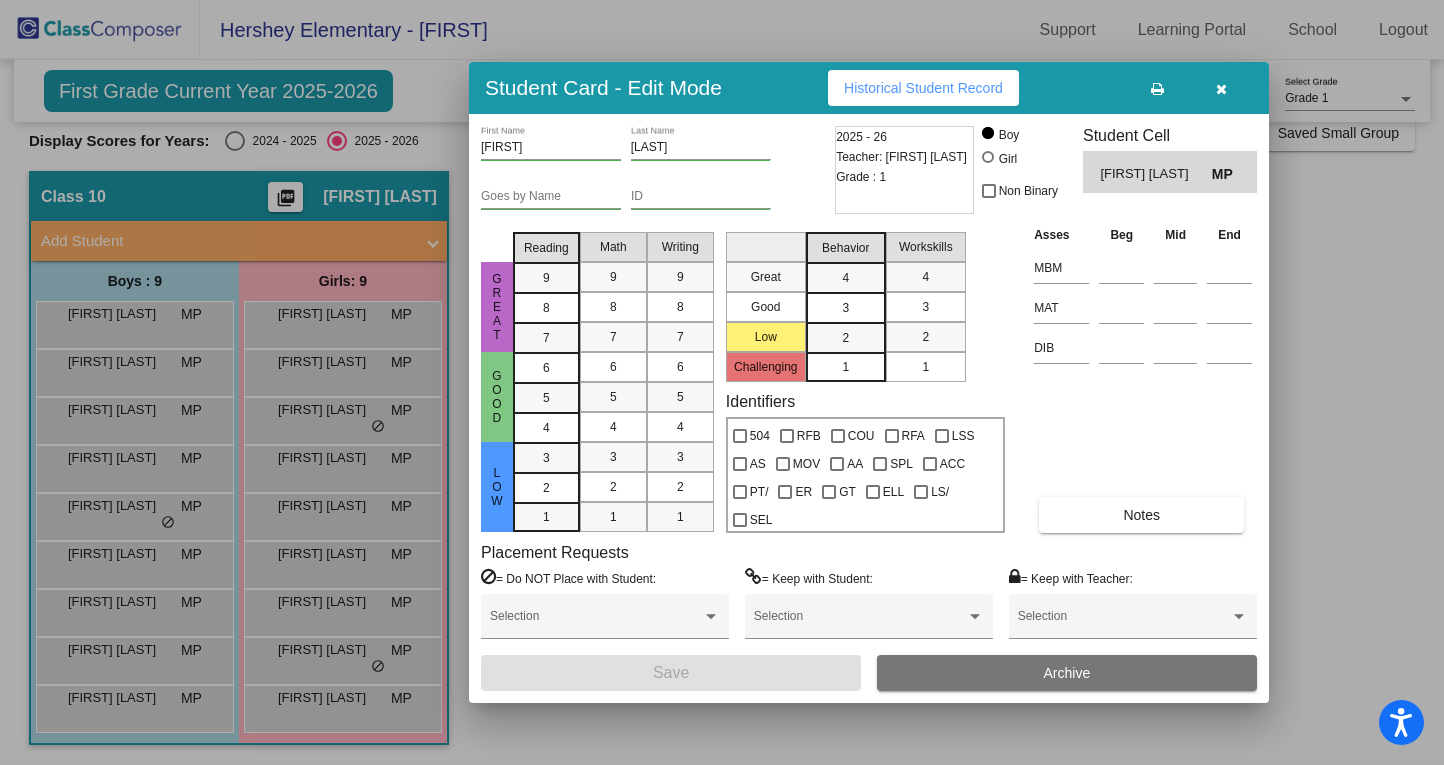 click at bounding box center (722, 382) 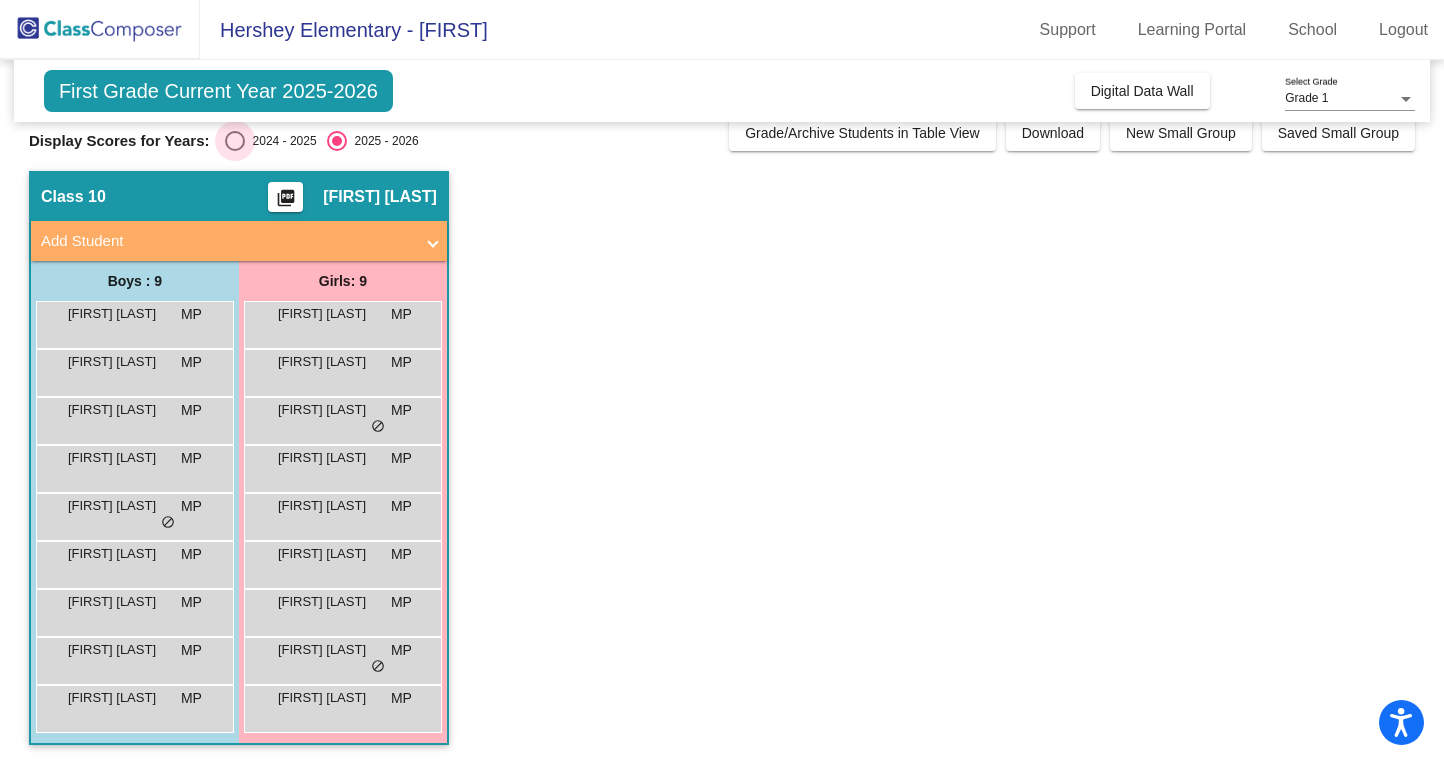click at bounding box center (235, 141) 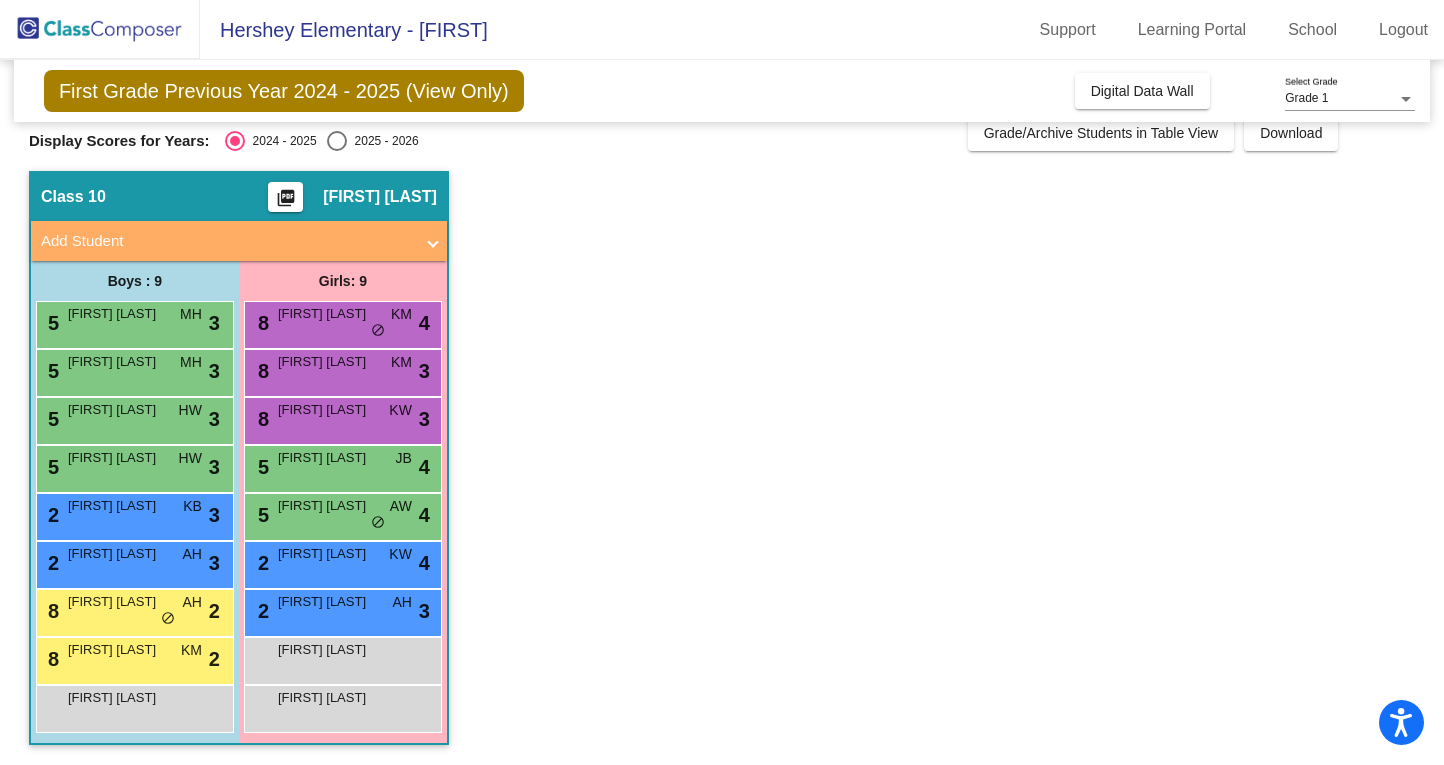 scroll, scrollTop: 0, scrollLeft: 0, axis: both 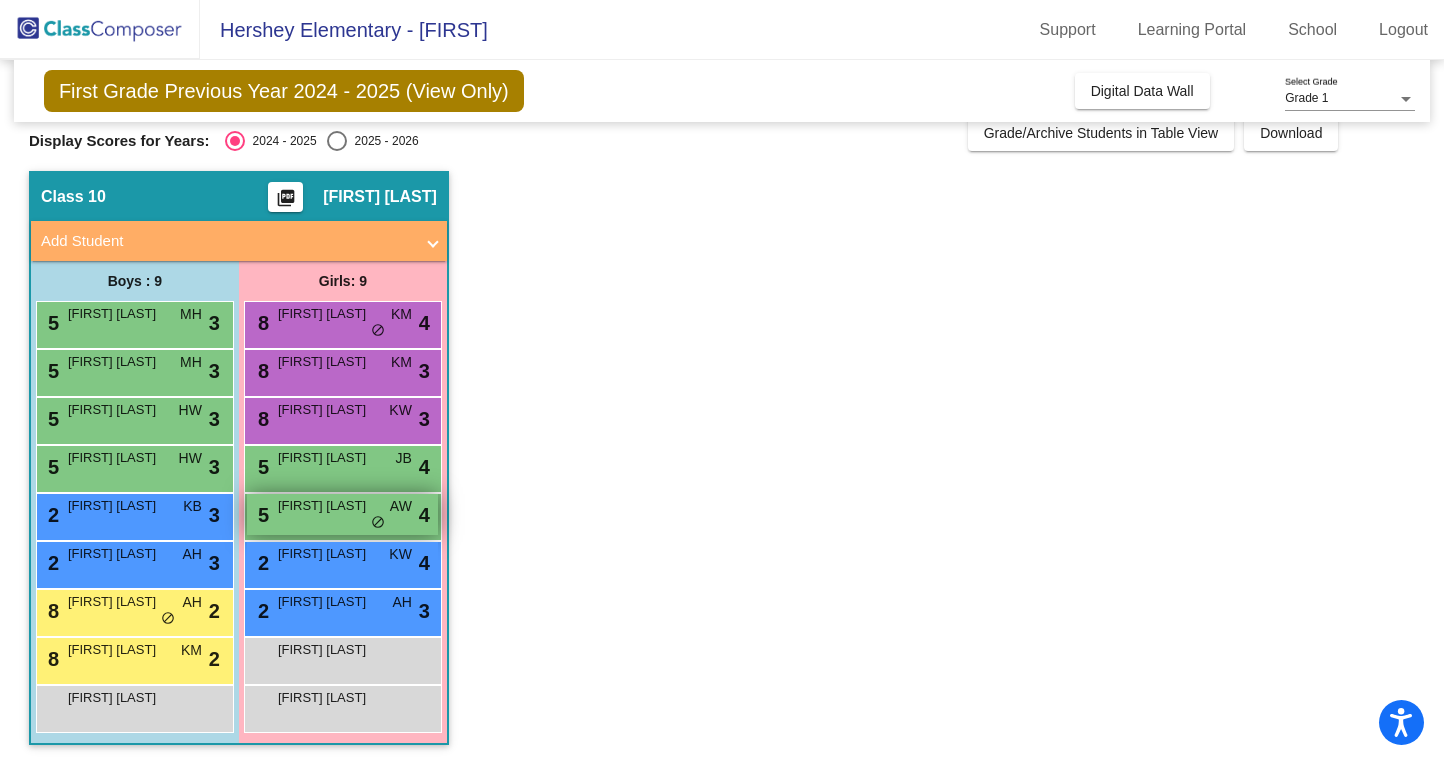 click on "[FIRST] [LAST]" at bounding box center (328, 506) 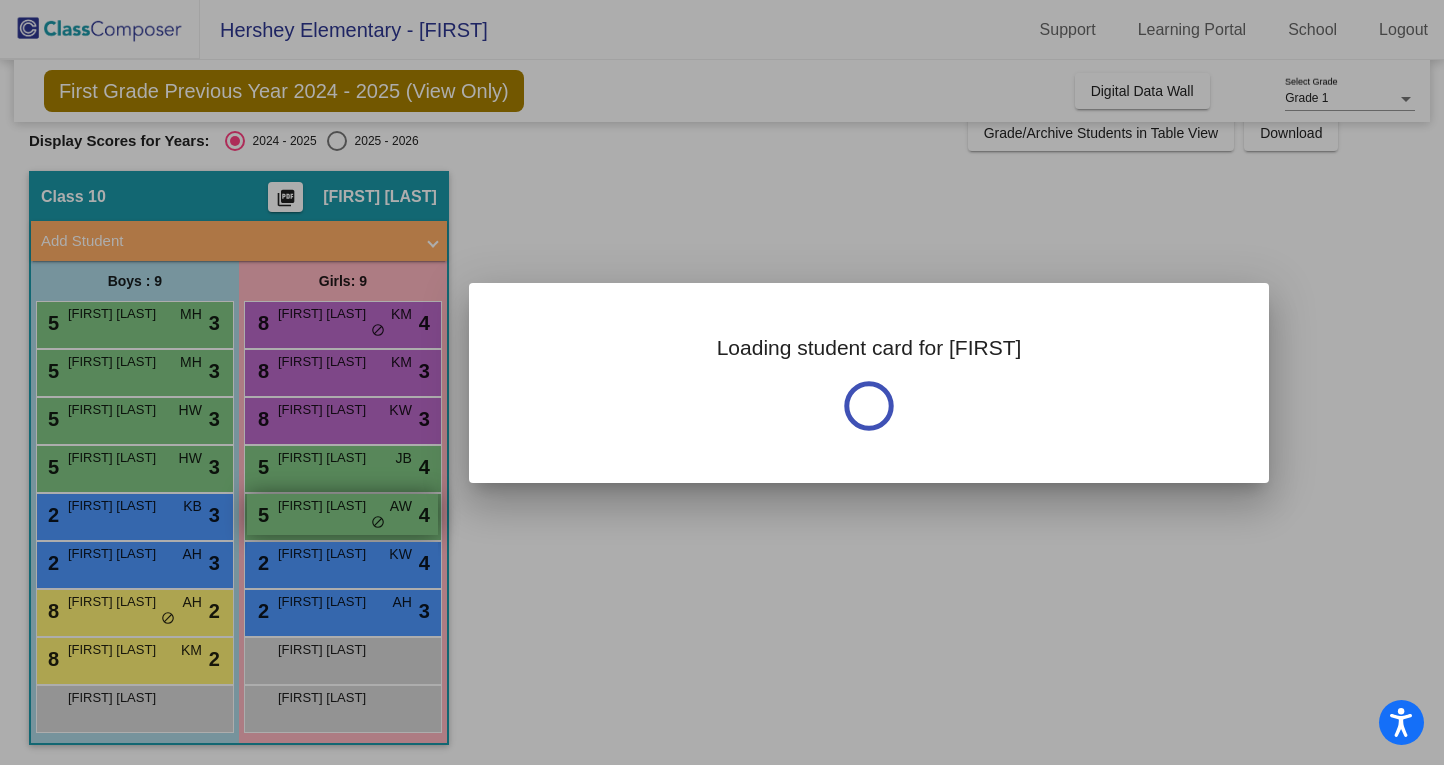 click at bounding box center (722, 382) 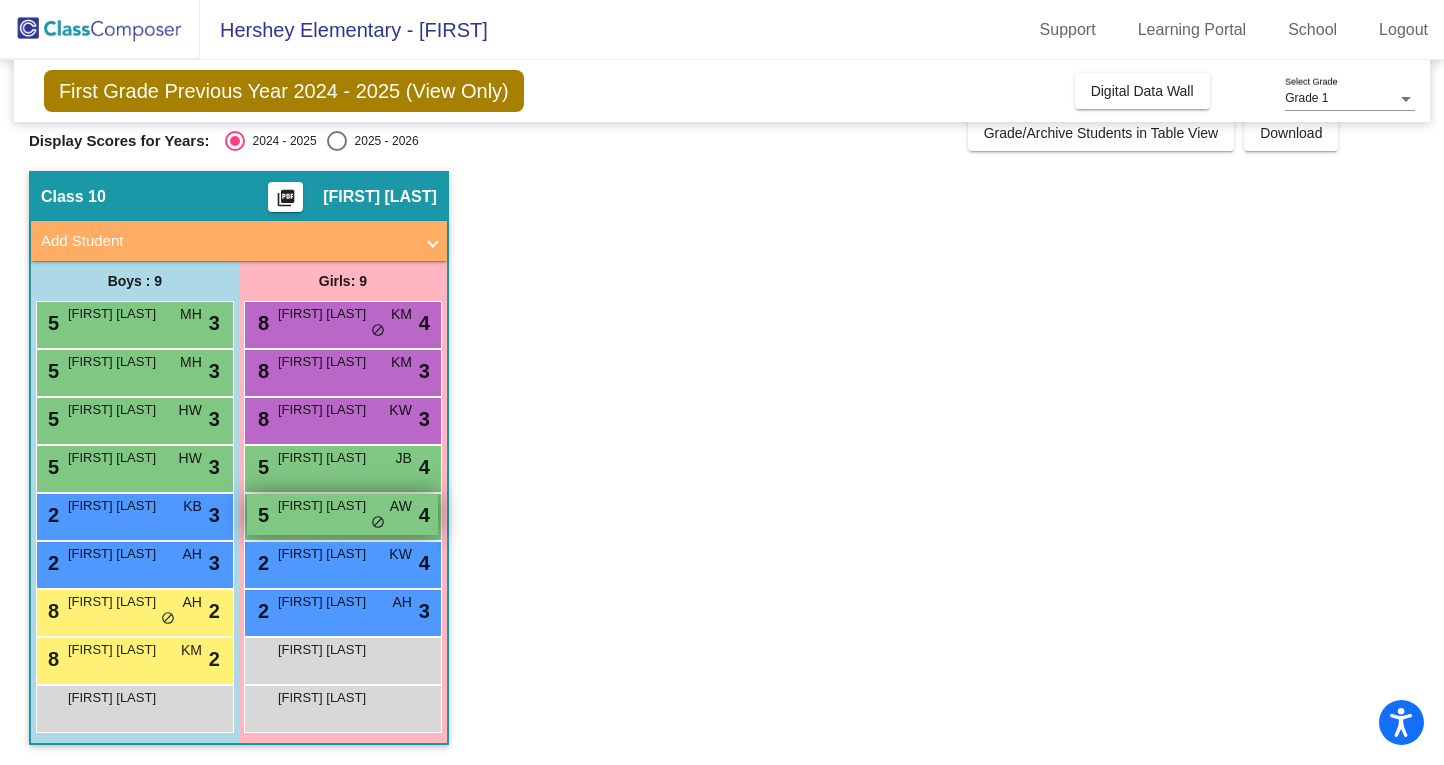 click on "[FIRST] [LAST]" at bounding box center [328, 506] 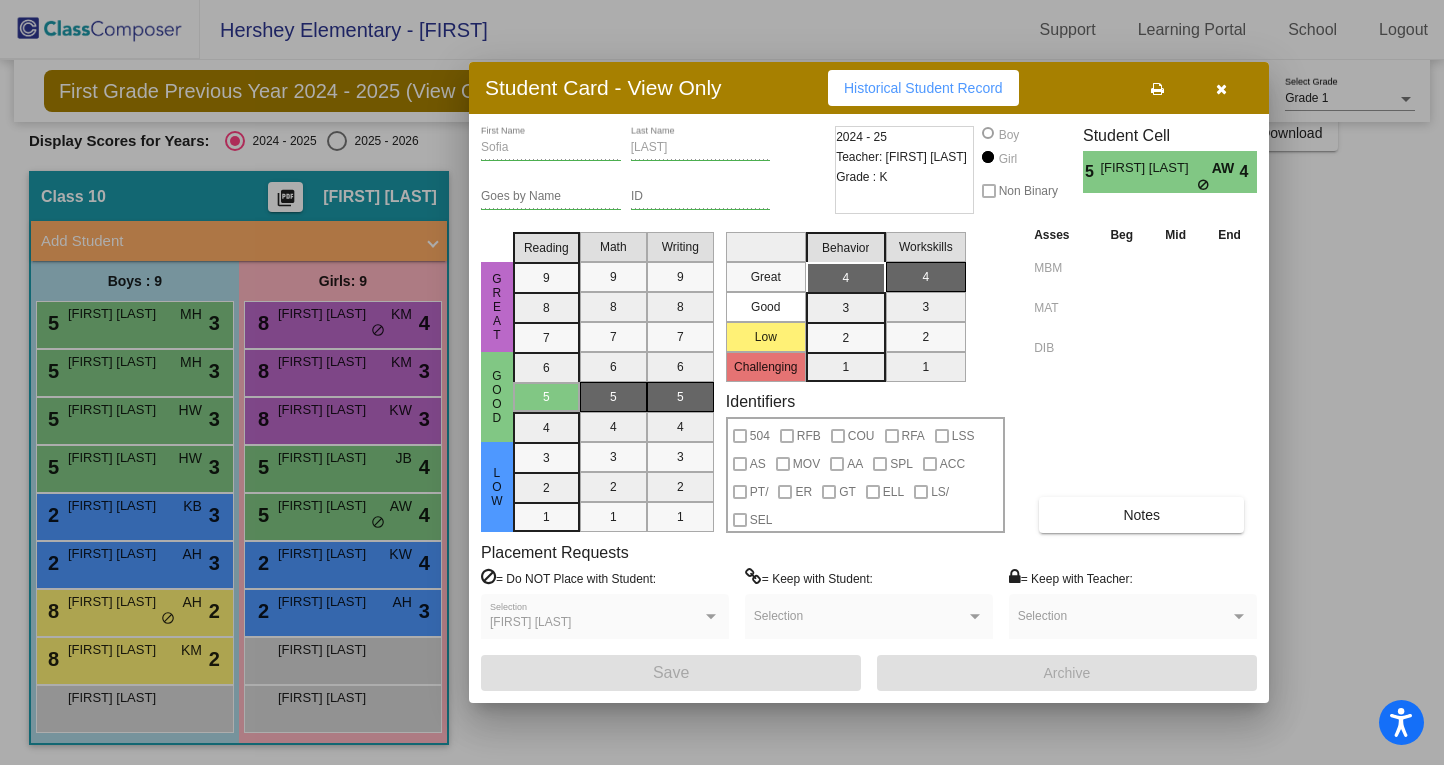 click at bounding box center [722, 382] 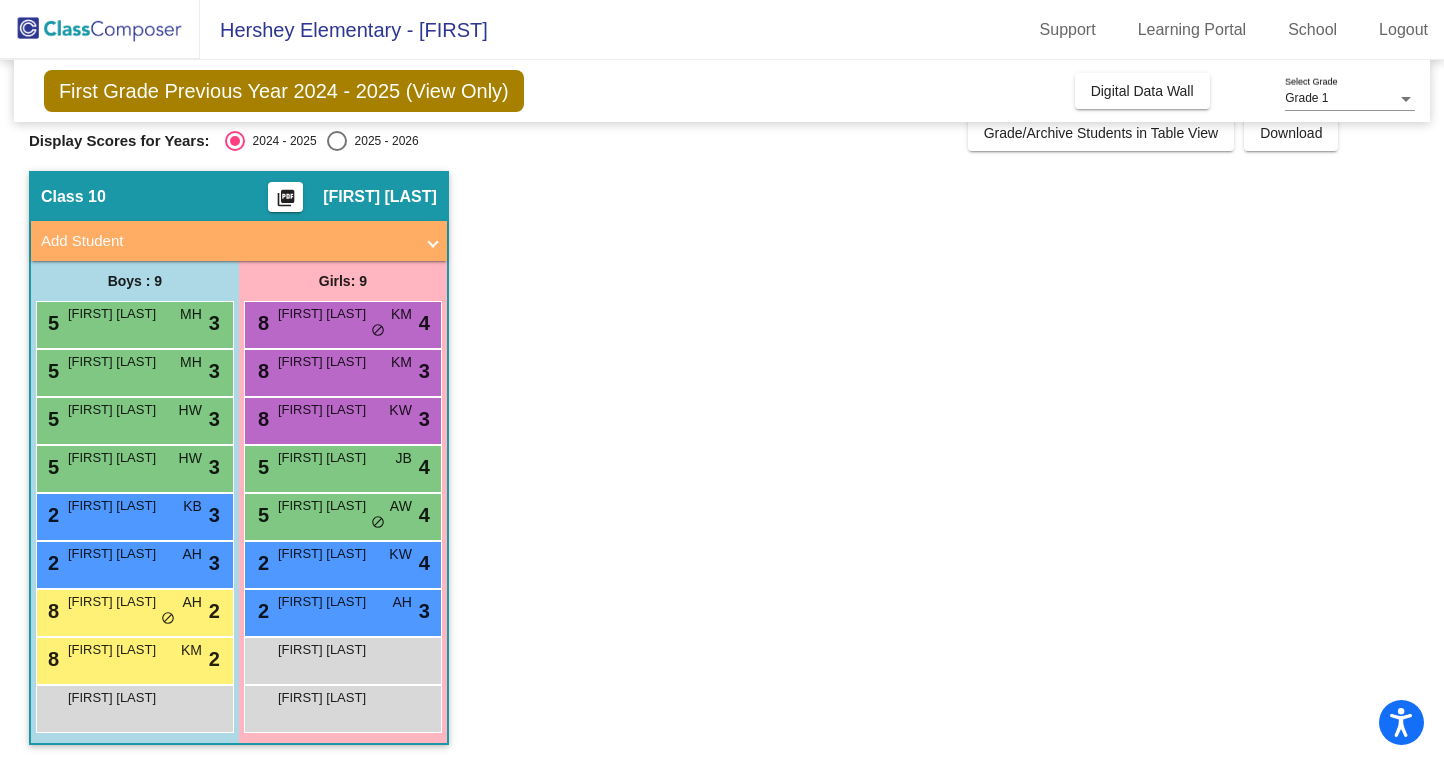 click on "8 [FIRST] [LAST] AH lock do_not_disturb_alt 2" at bounding box center (132, 610) 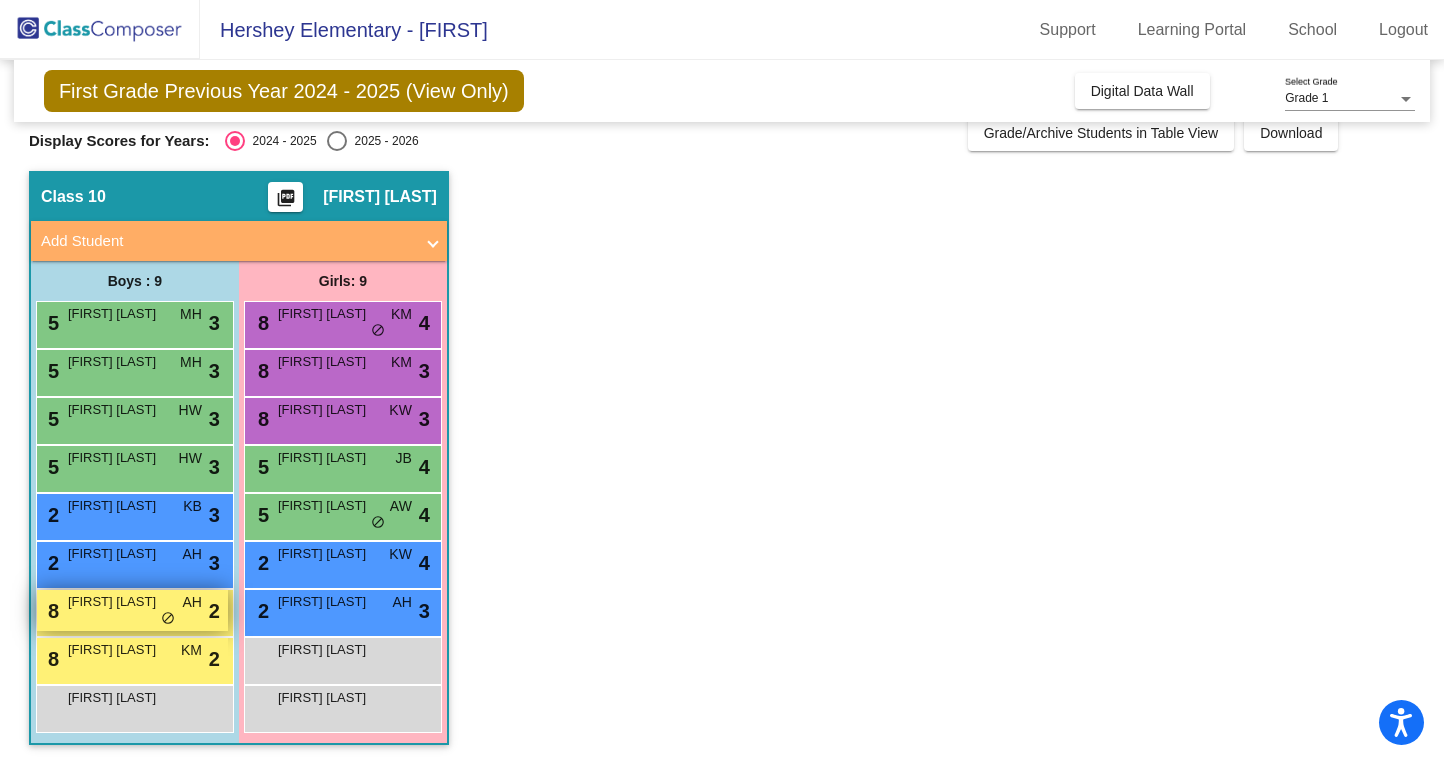 click on "8 [FIRST] [LAST] AH lock do_not_disturb_alt 2" at bounding box center [132, 610] 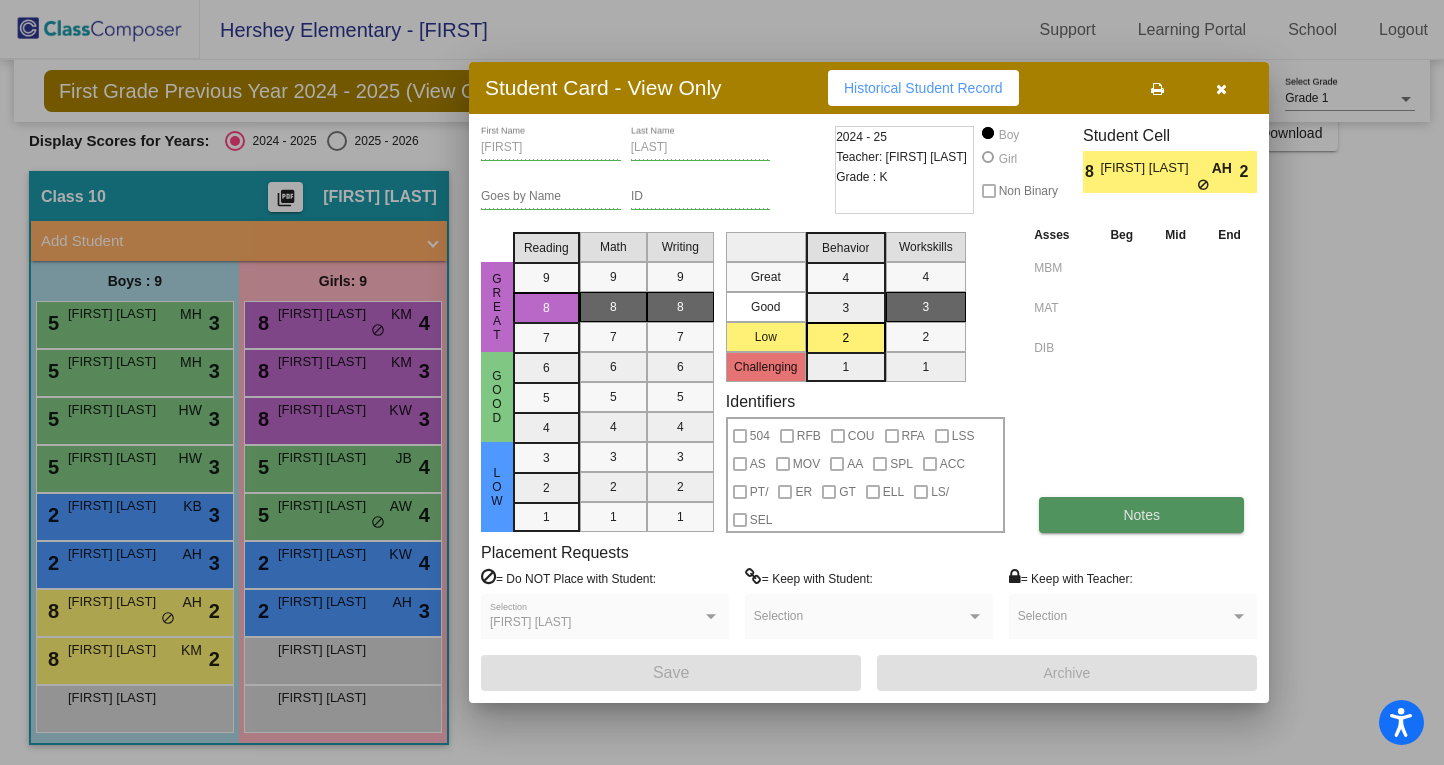click on "Notes" at bounding box center [1141, 515] 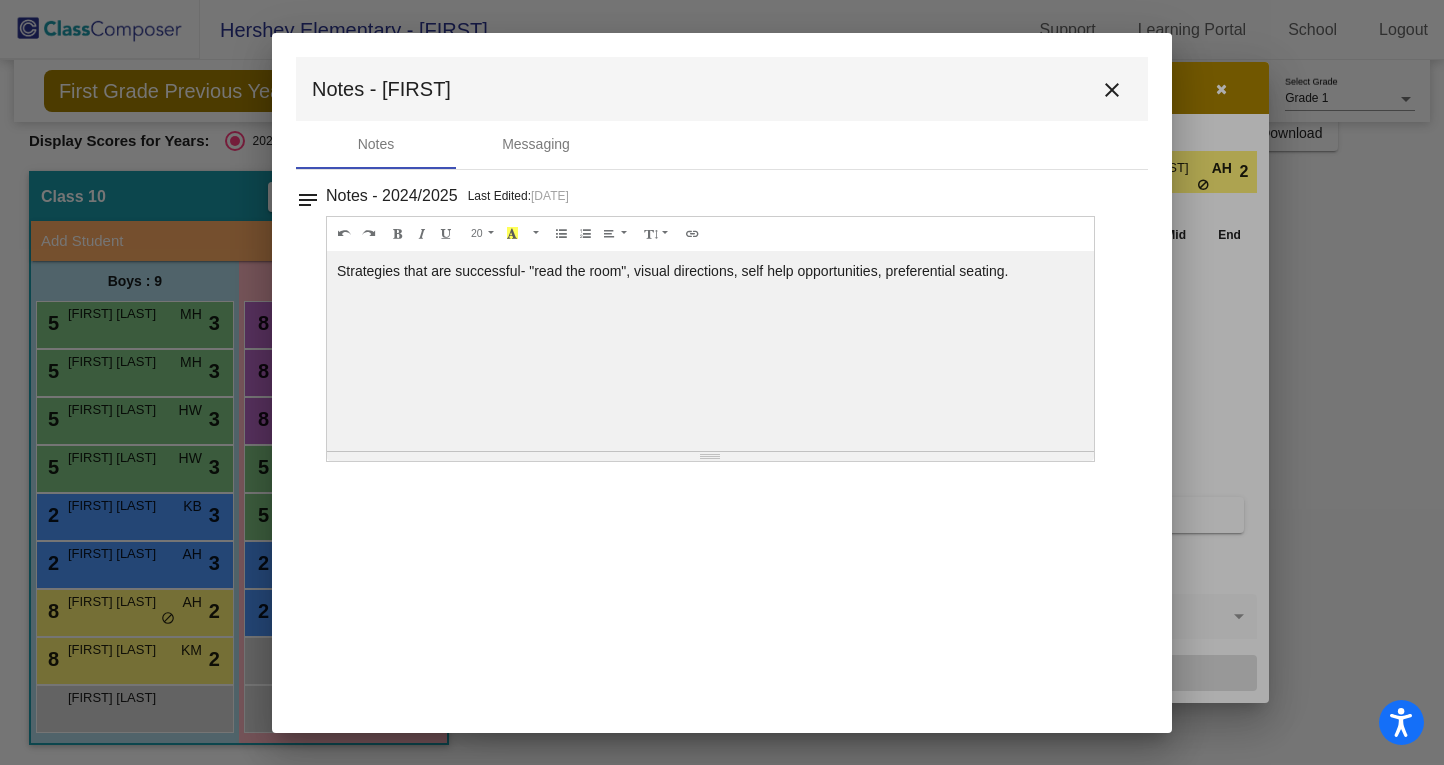 click on "close" at bounding box center [1112, 90] 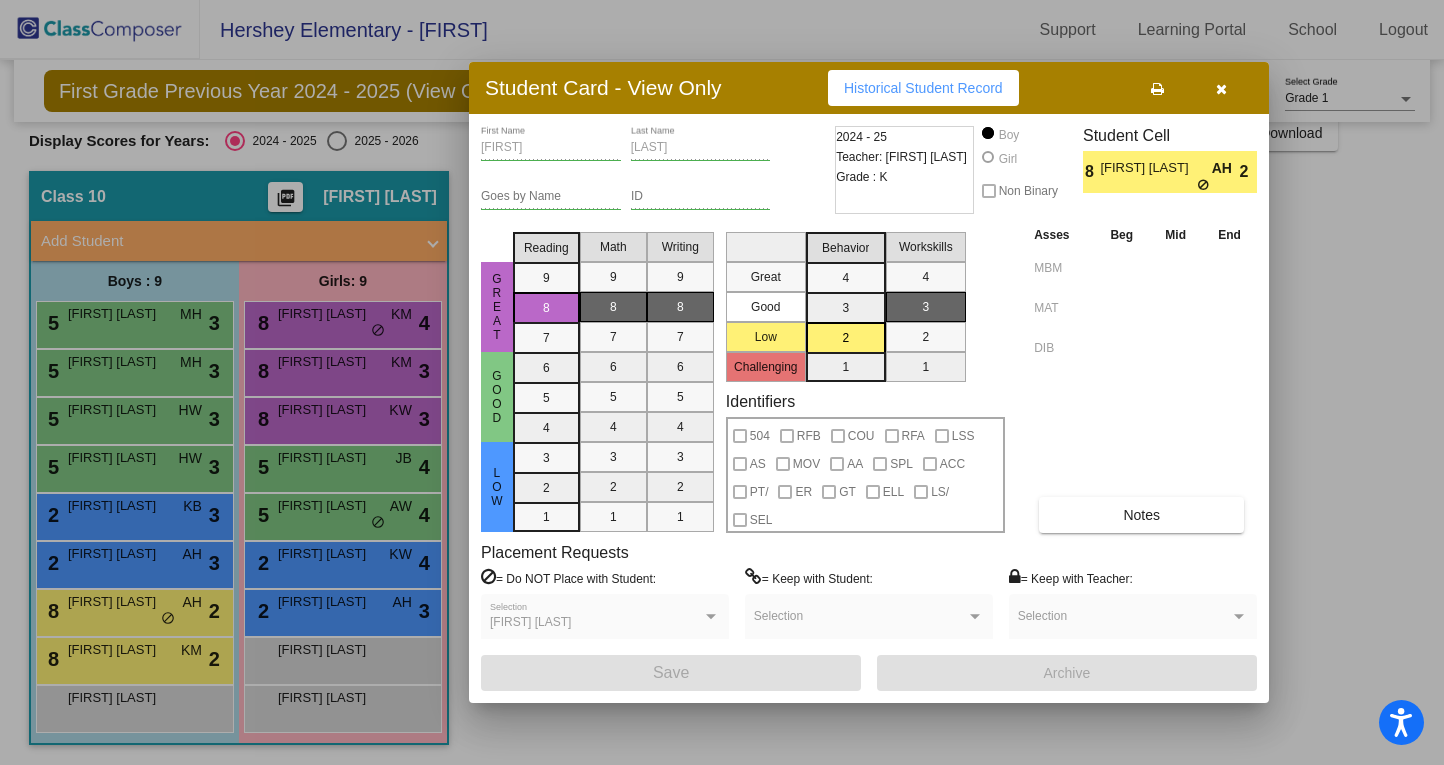 click at bounding box center (722, 382) 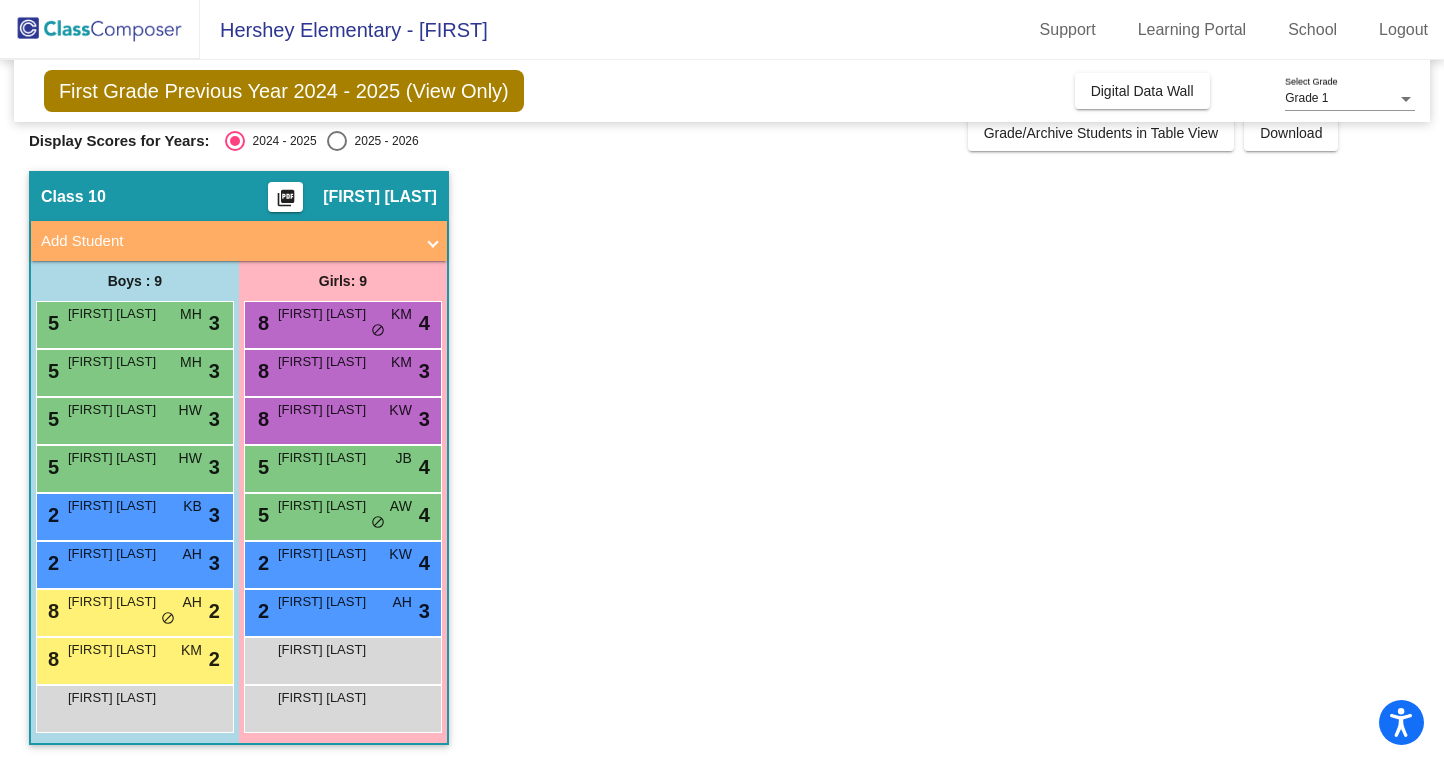 click on "[FIRST] [LAST]" at bounding box center (118, 314) 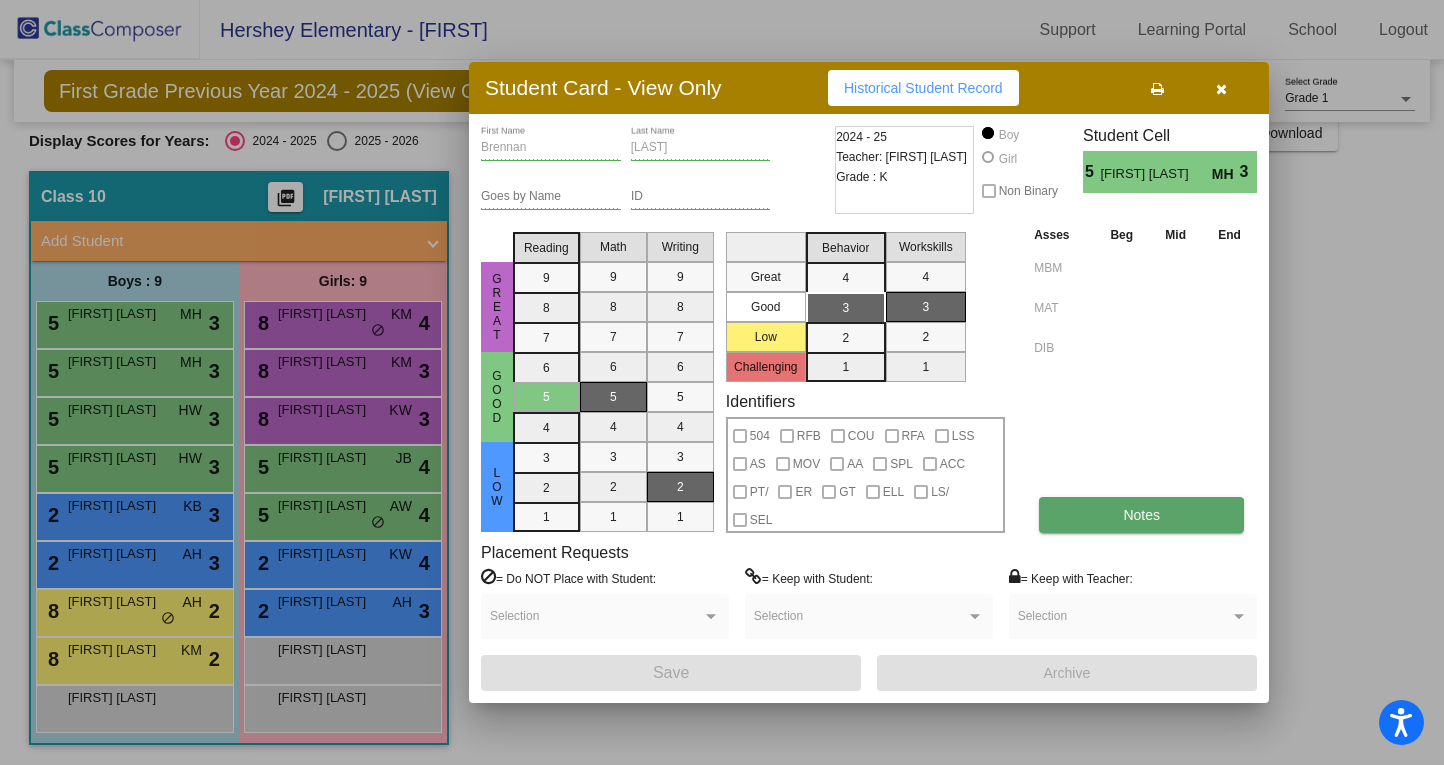 click on "Notes" at bounding box center (1141, 515) 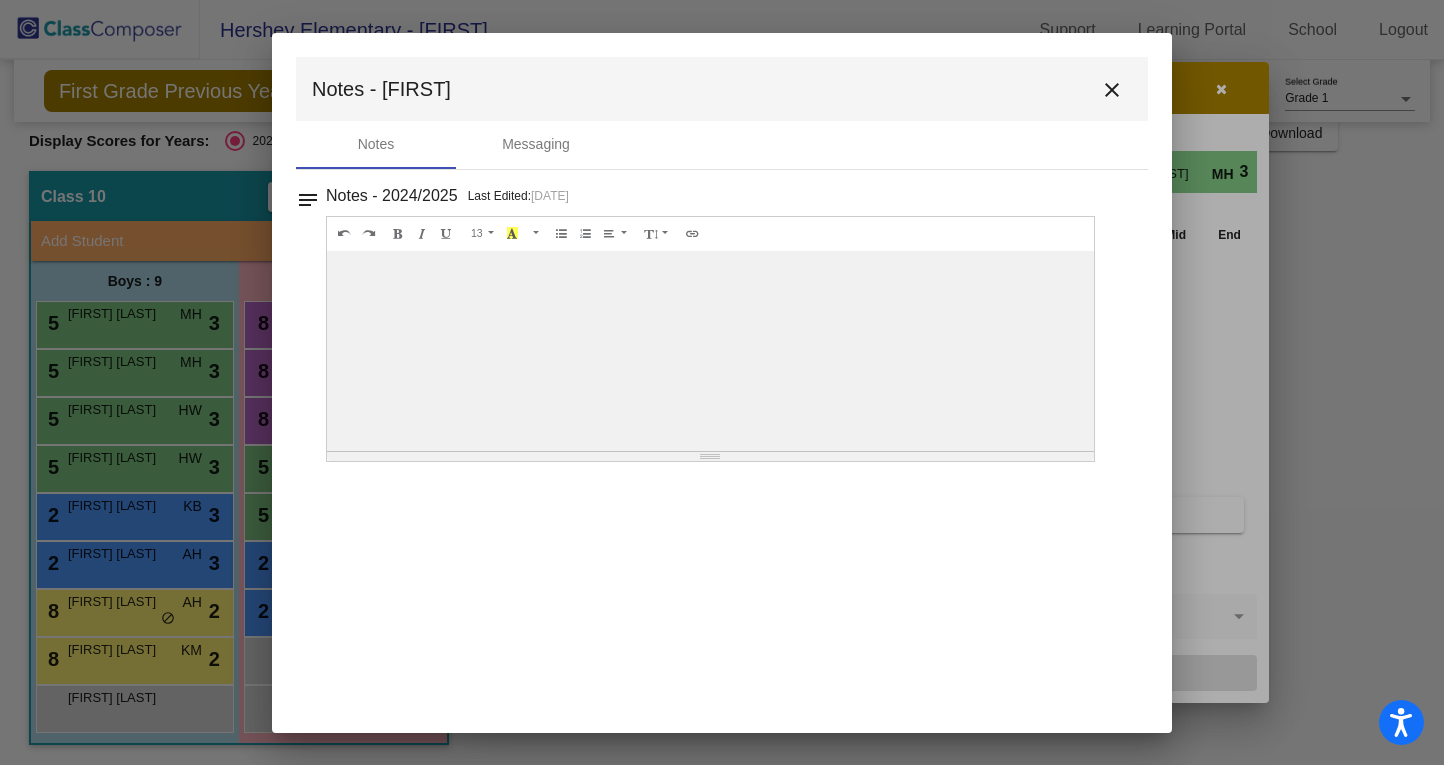 click on "close" at bounding box center [1112, 90] 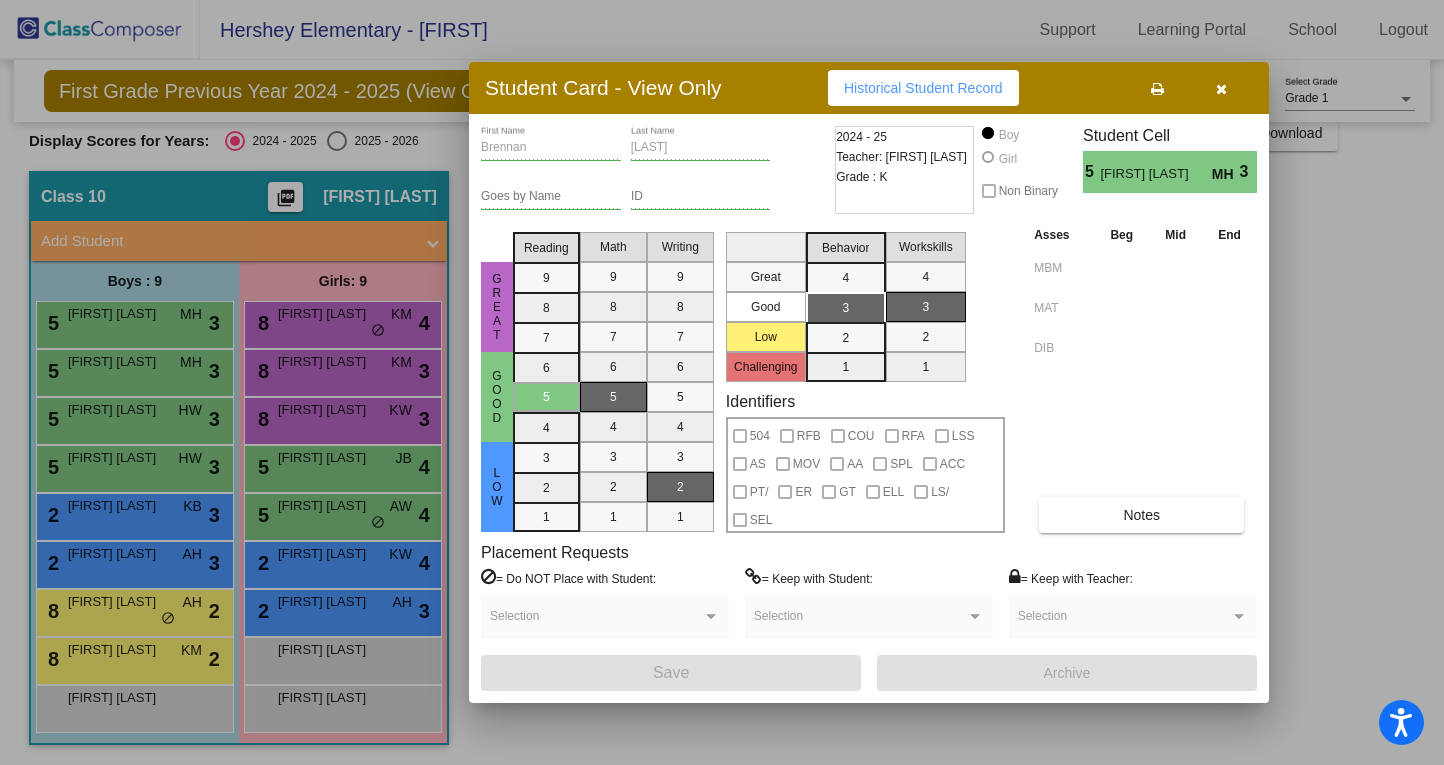 click at bounding box center [722, 382] 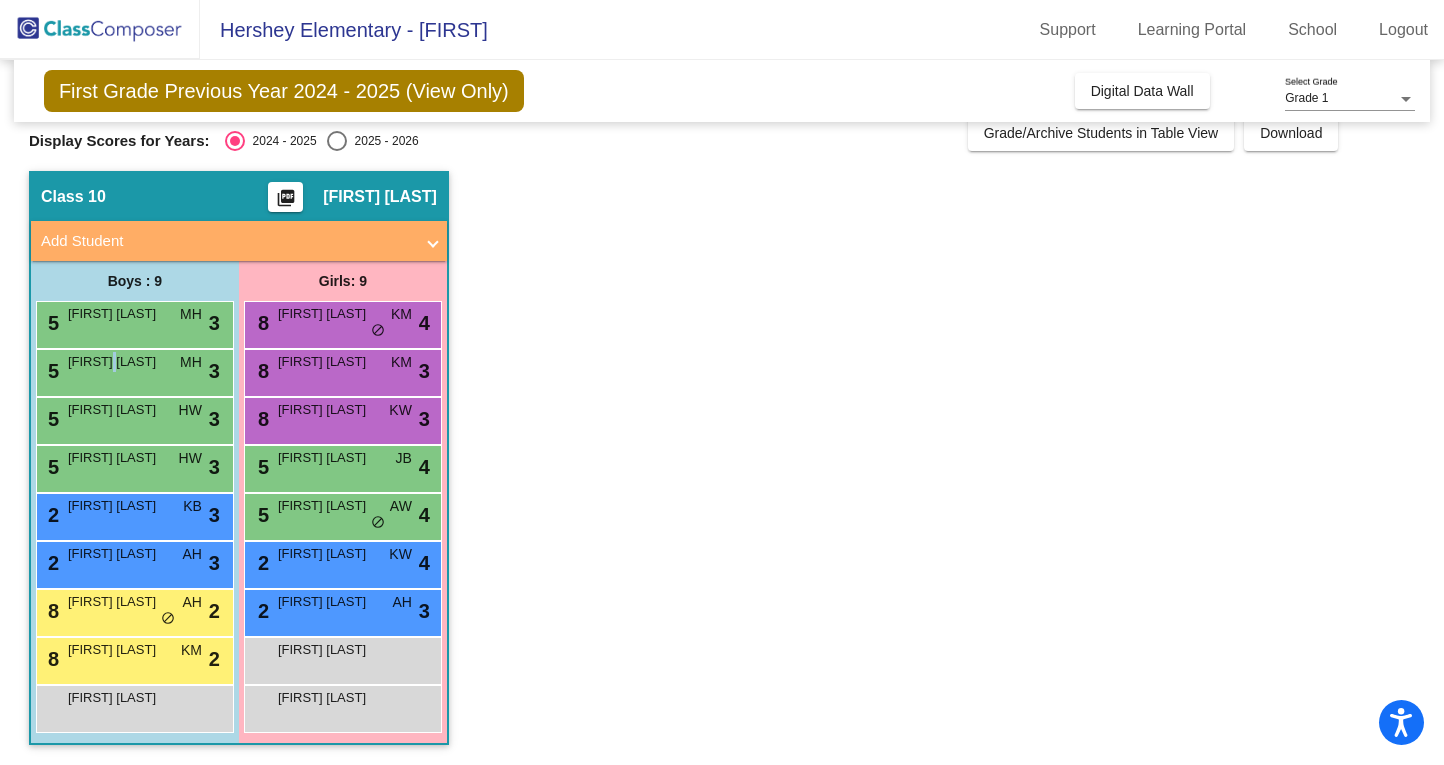 click on "[FIRST] [LAST]" at bounding box center [118, 362] 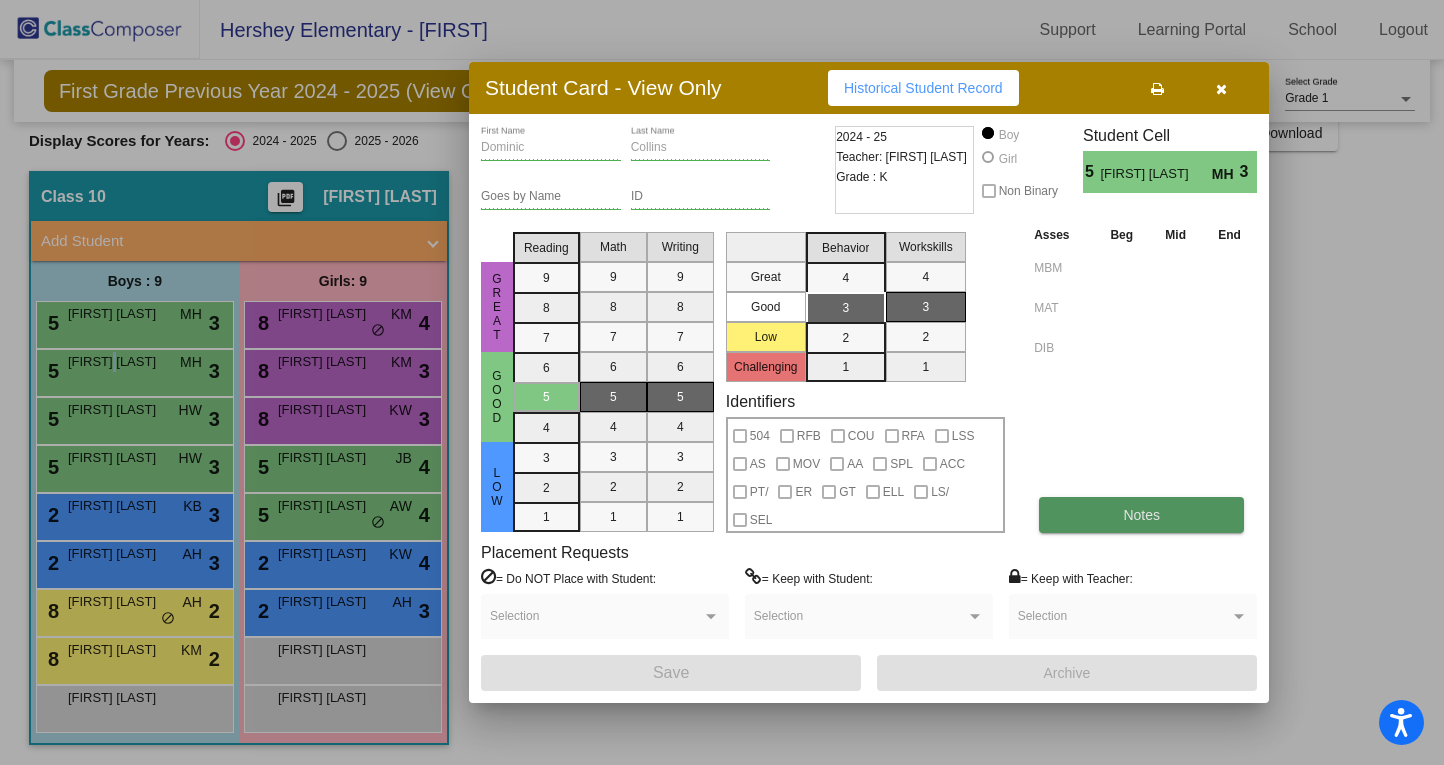 click on "Notes" at bounding box center (1141, 515) 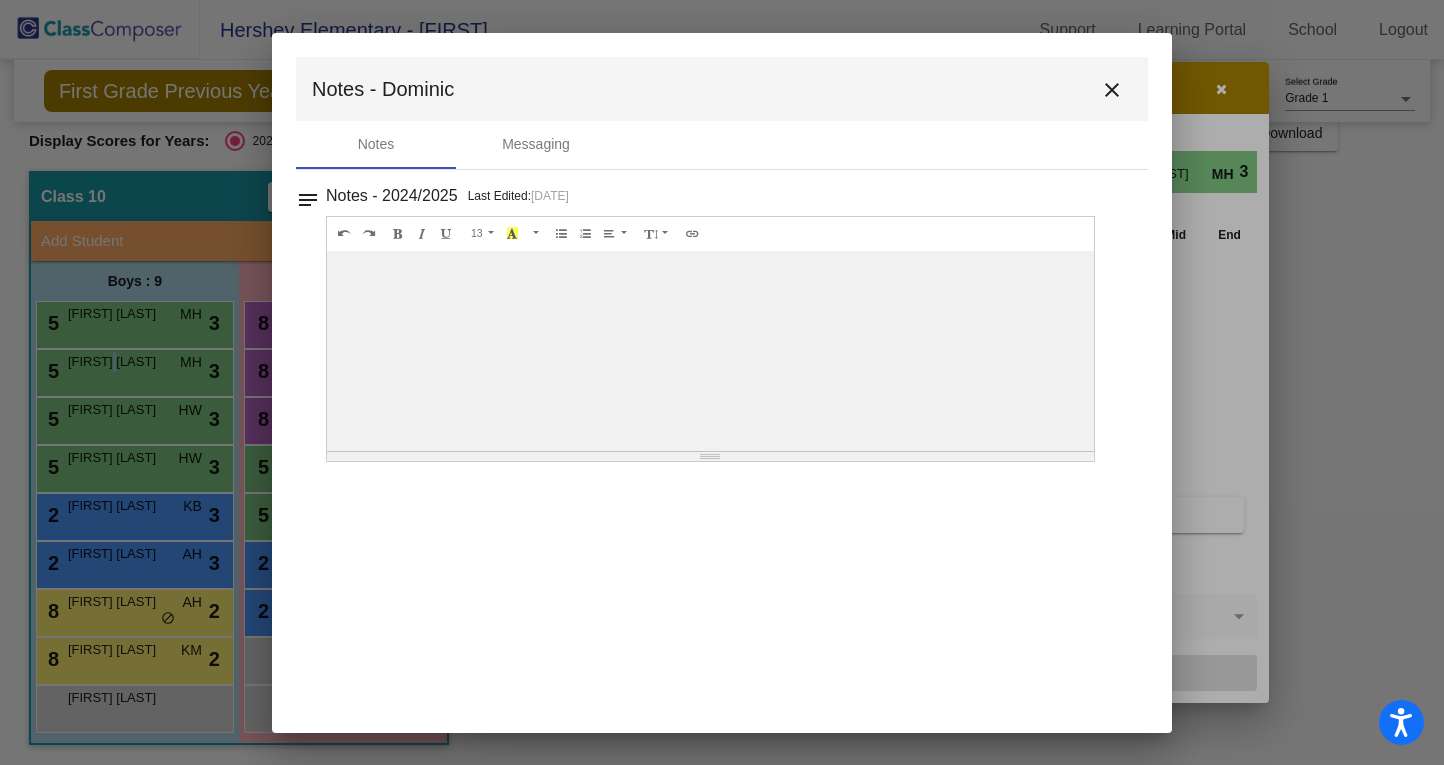 click on "close" at bounding box center [1112, 90] 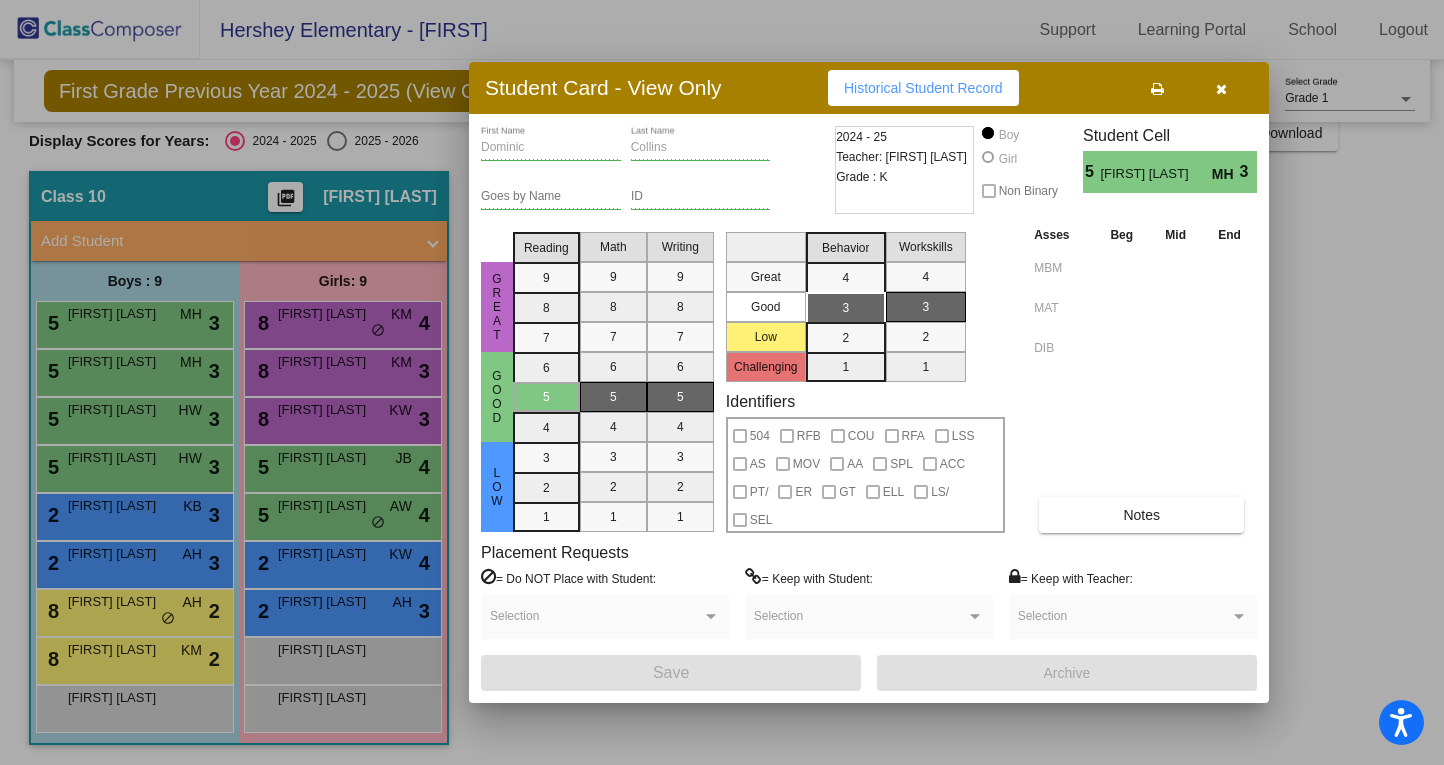 click at bounding box center [722, 382] 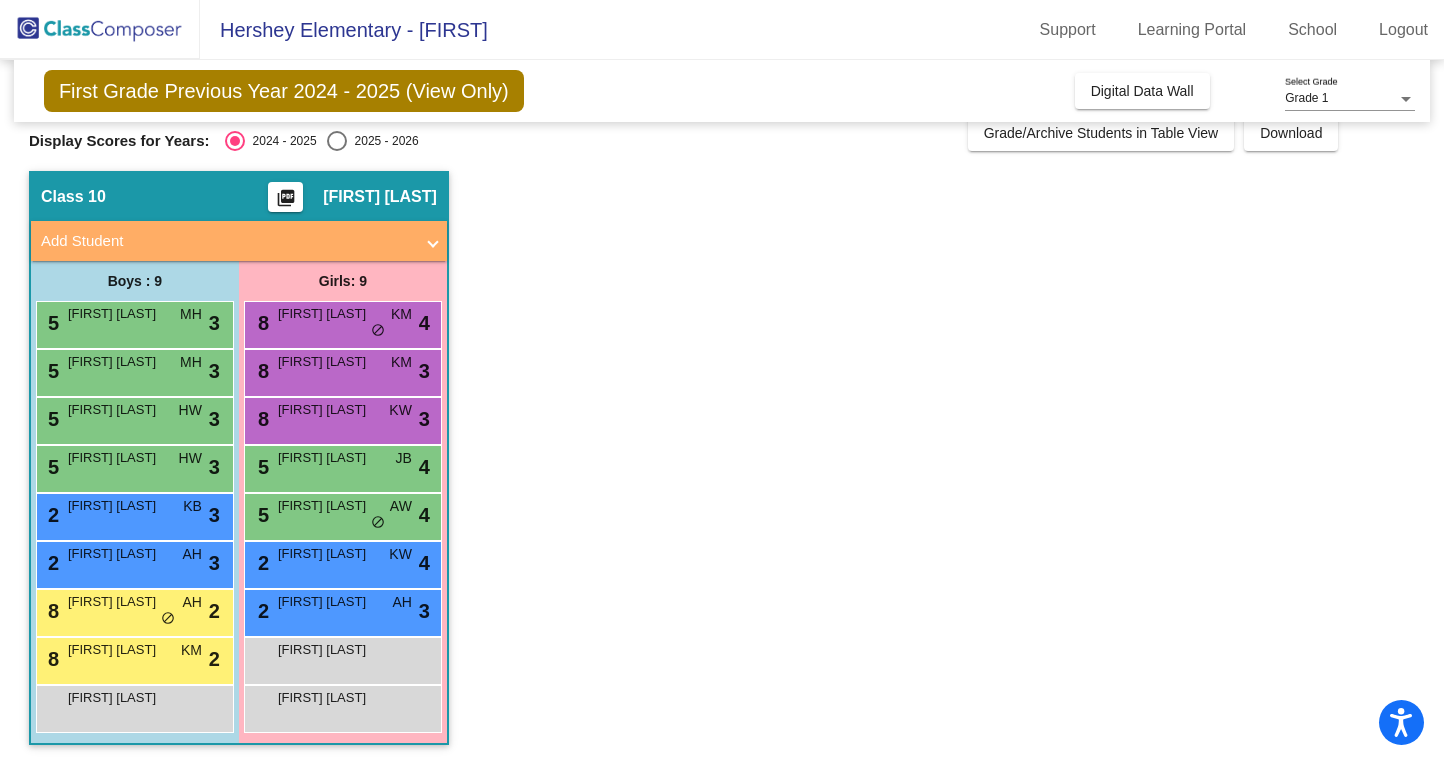 click on "[FIRST] [LAST]" at bounding box center (118, 410) 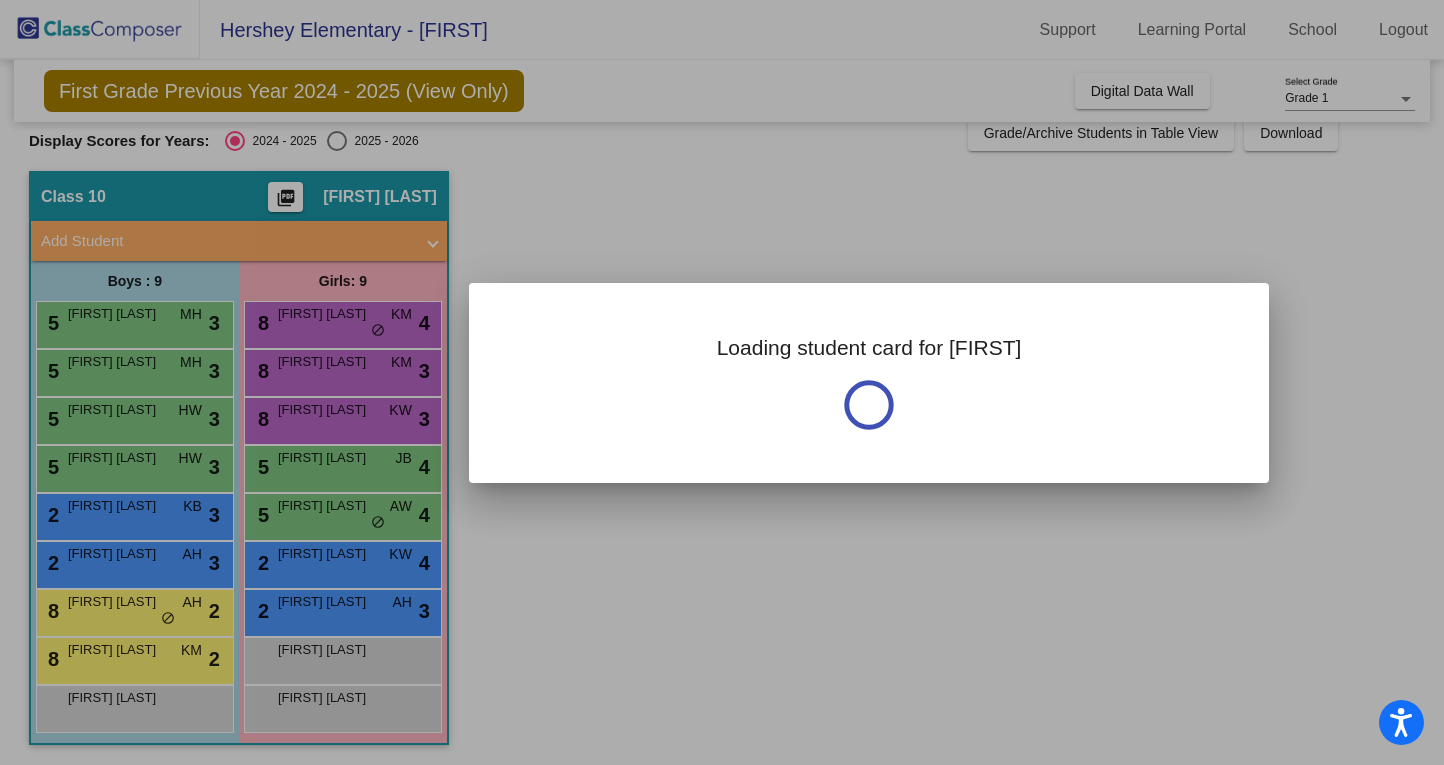 click at bounding box center (722, 382) 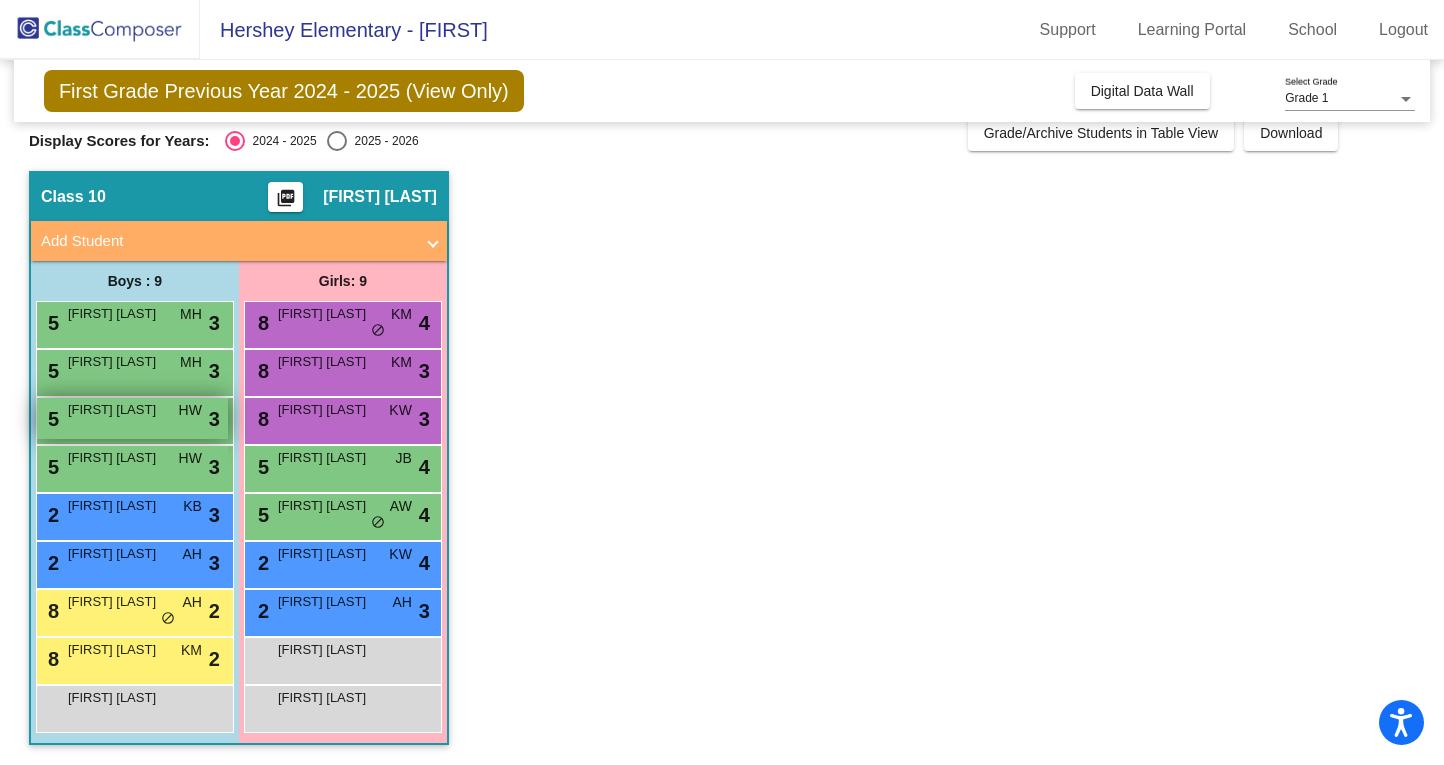click on "[FIRST] [LAST]" at bounding box center (118, 410) 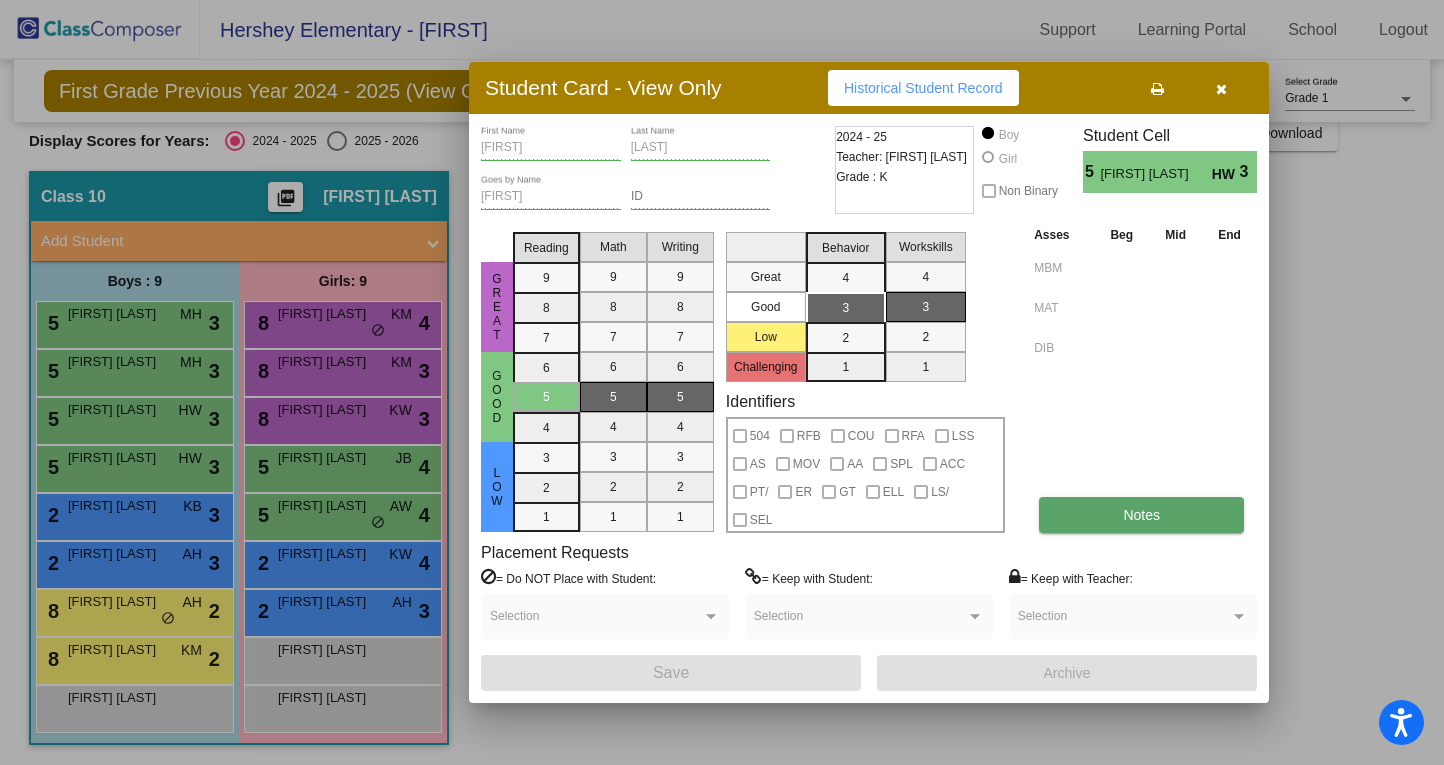 click on "Notes" at bounding box center [1141, 515] 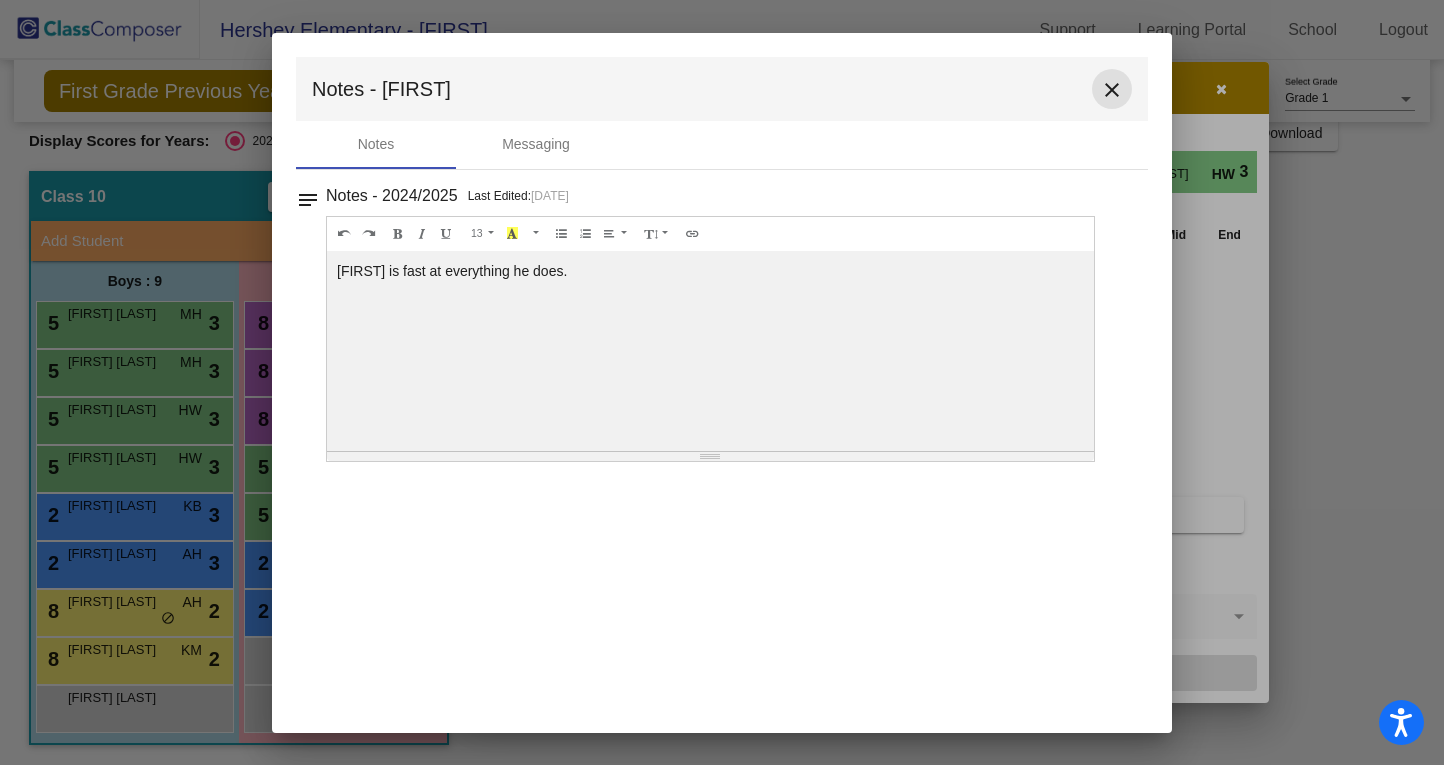 click on "close" at bounding box center (1112, 90) 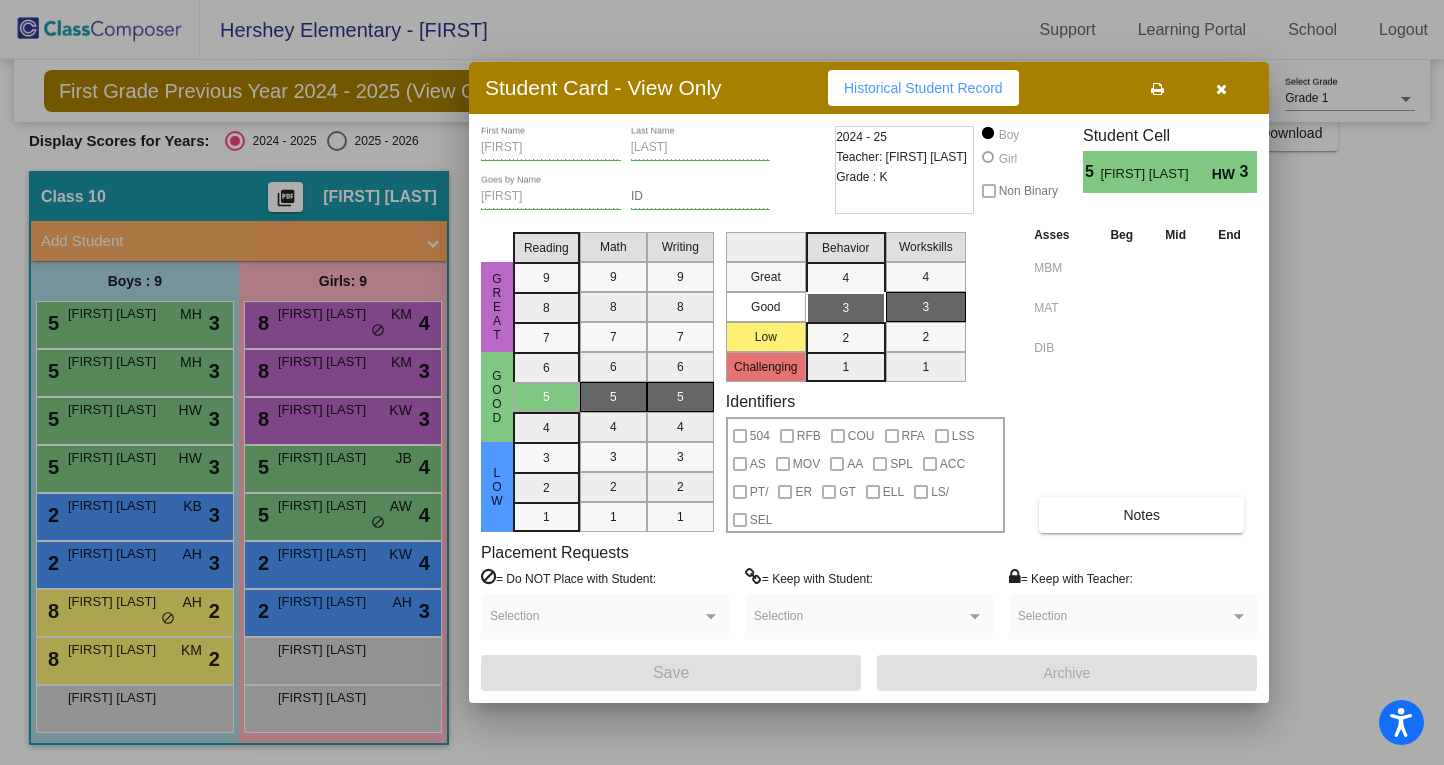 click at bounding box center (722, 382) 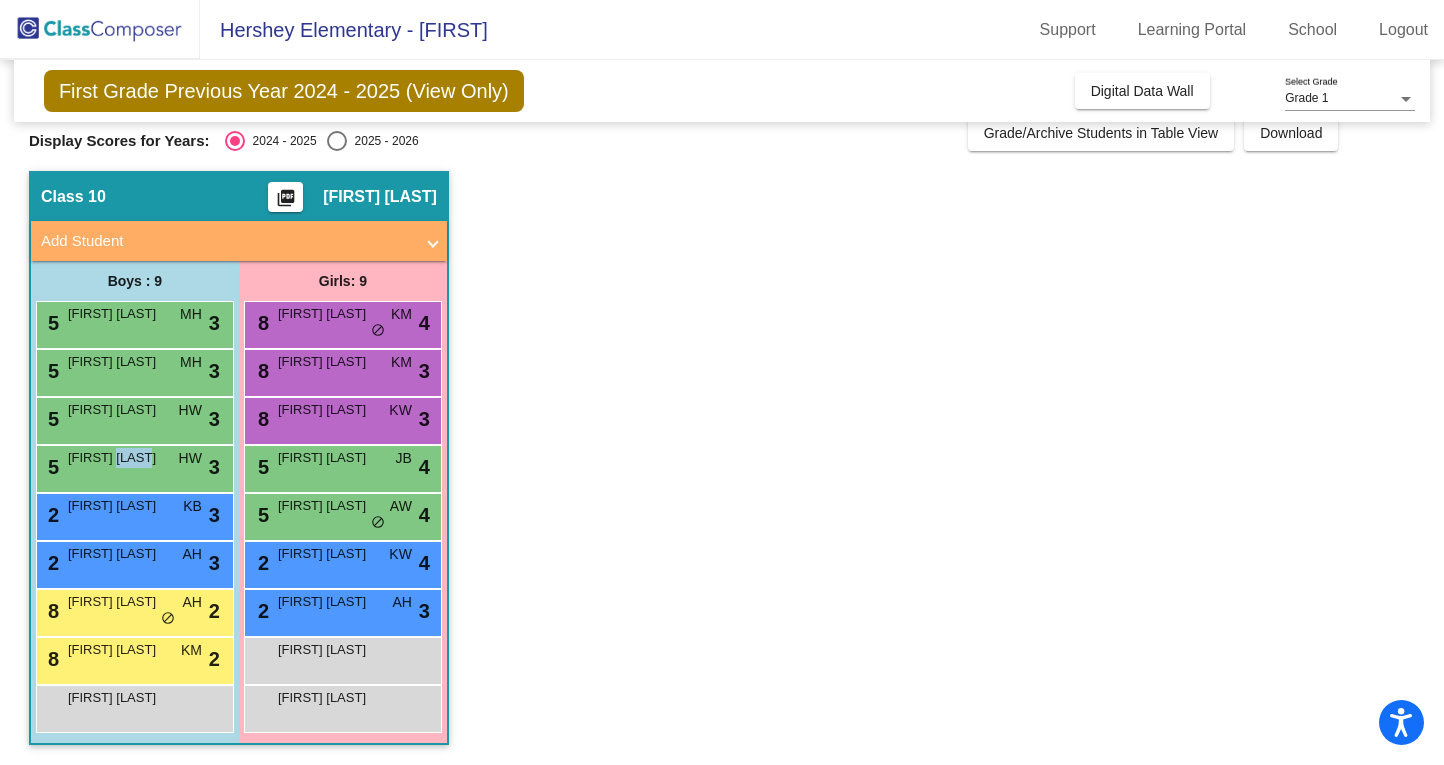 click on "[FIRST] [LAST]" at bounding box center [118, 458] 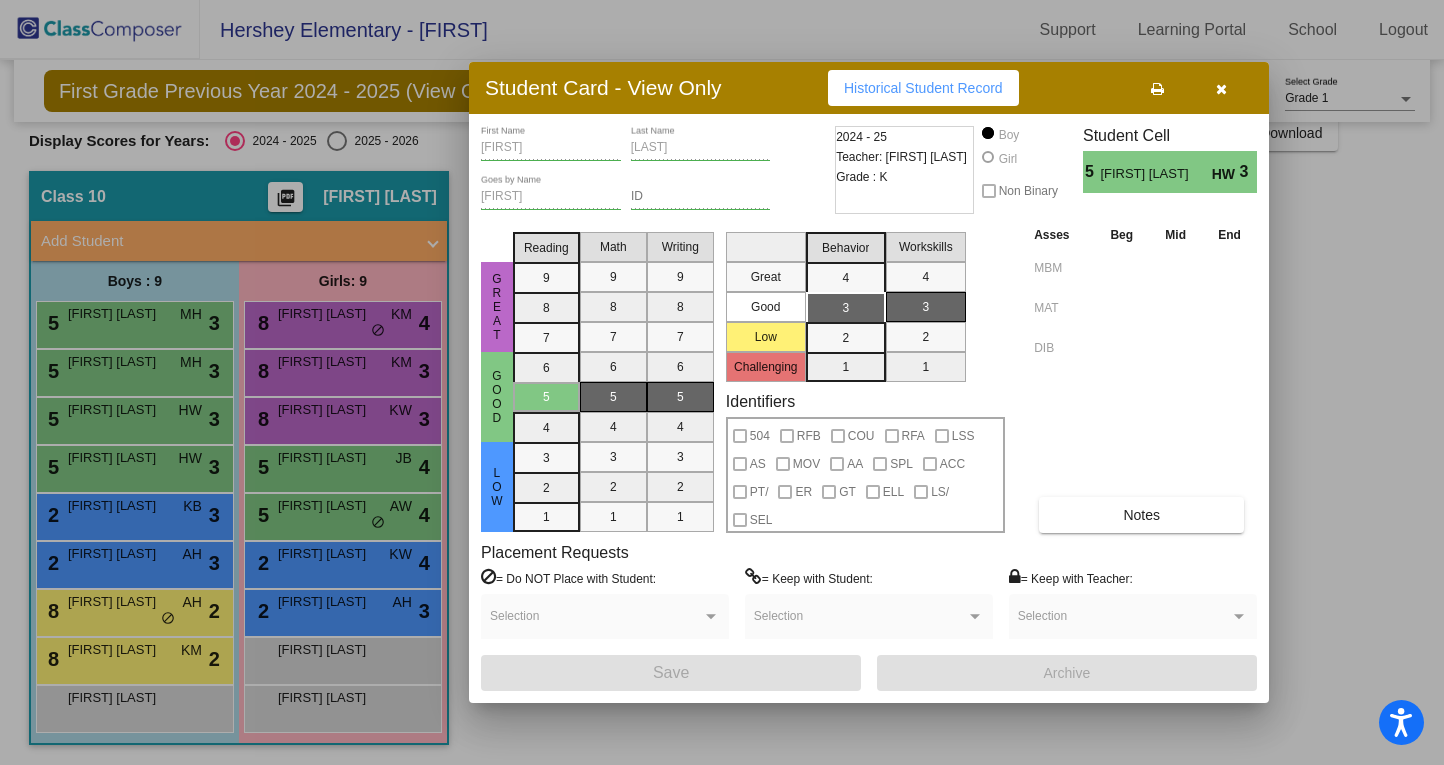click at bounding box center (722, 382) 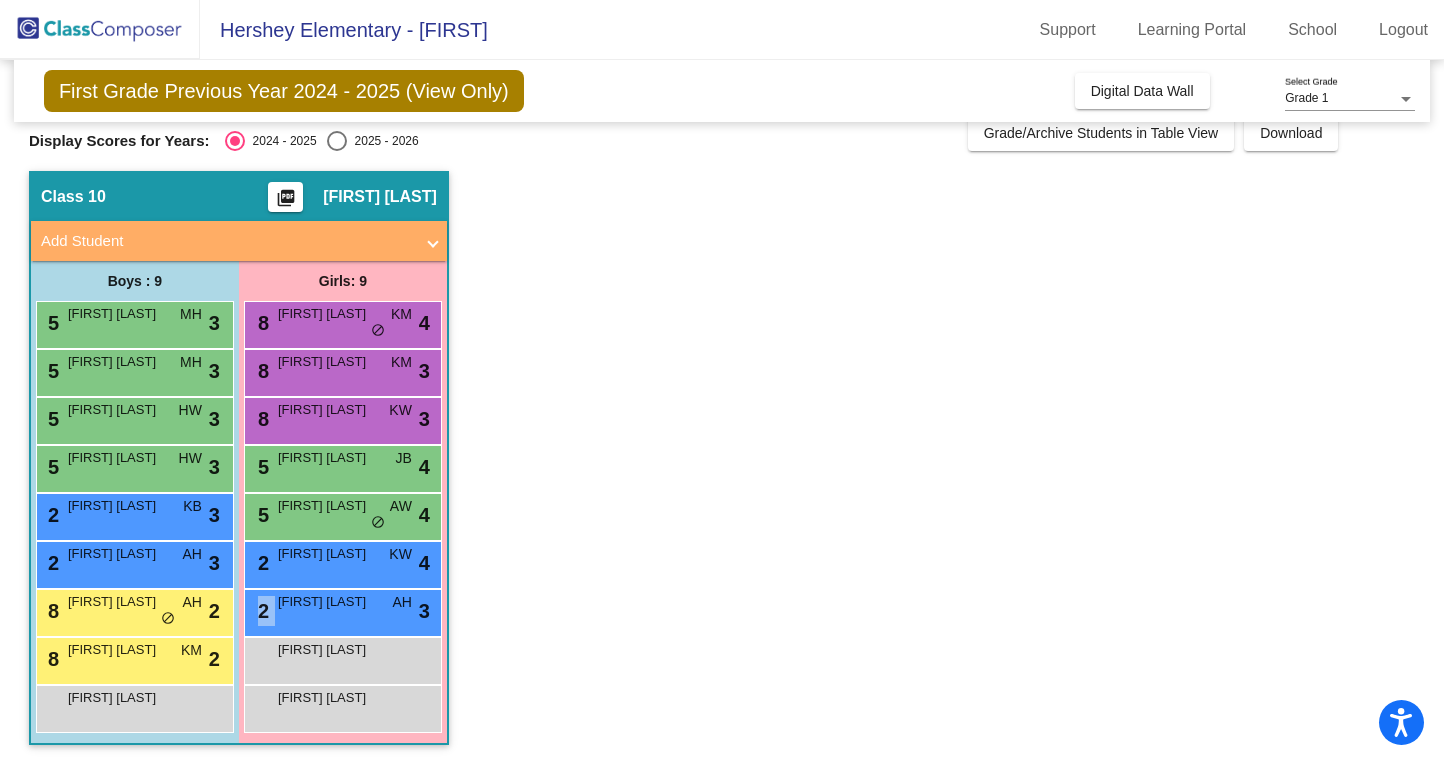click on "2 [FIRST] [LAST] AH lock do_not_disturb_alt 3" at bounding box center (342, 610) 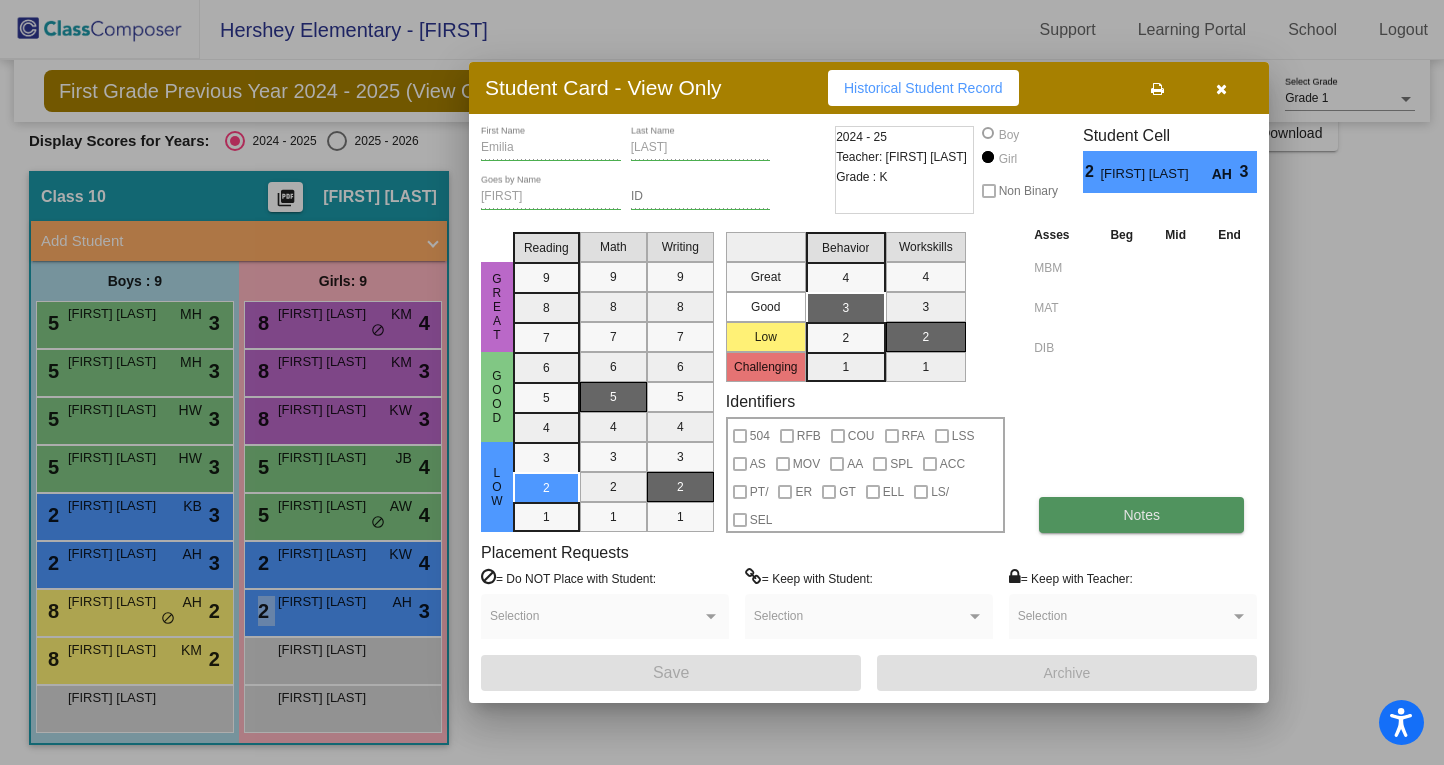 click on "Notes" at bounding box center (1141, 515) 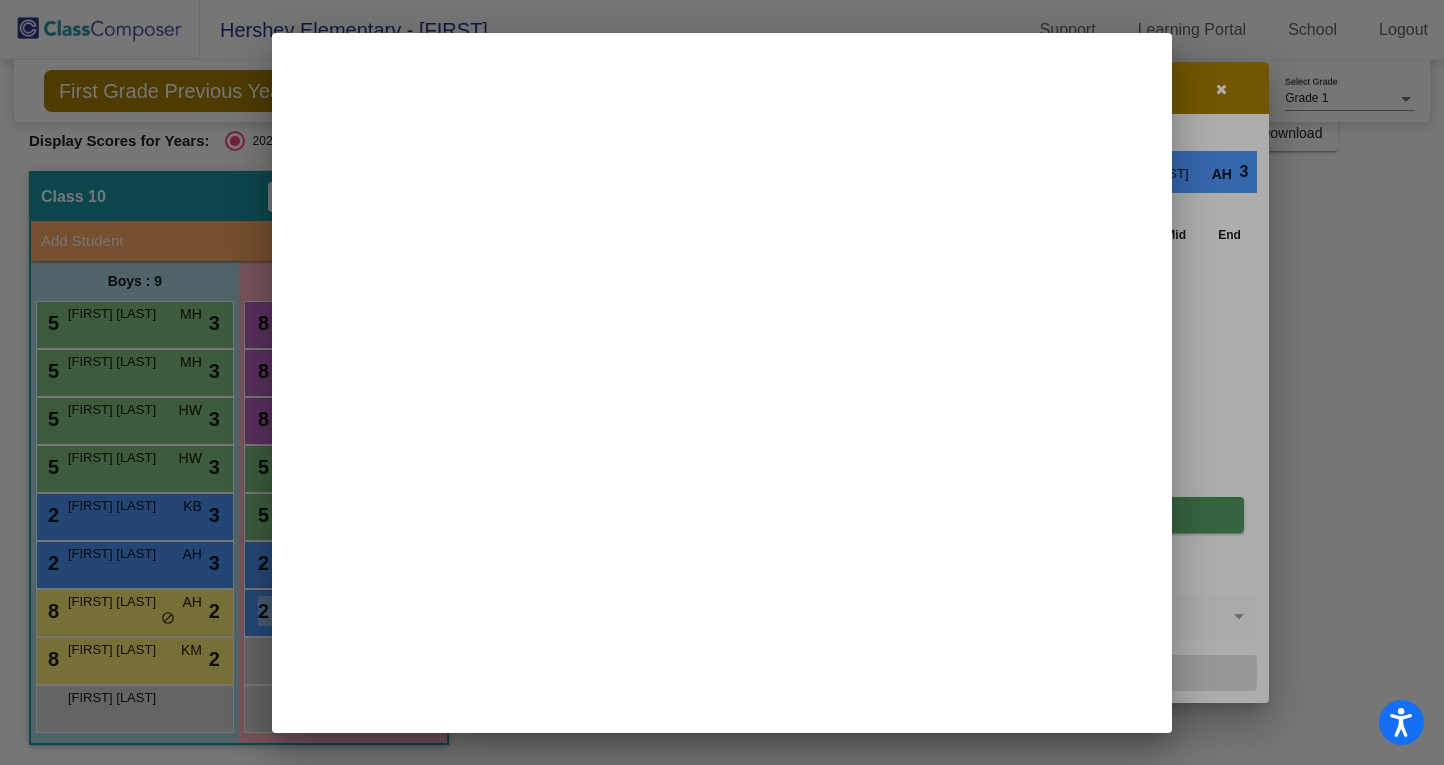 click at bounding box center (722, 383) 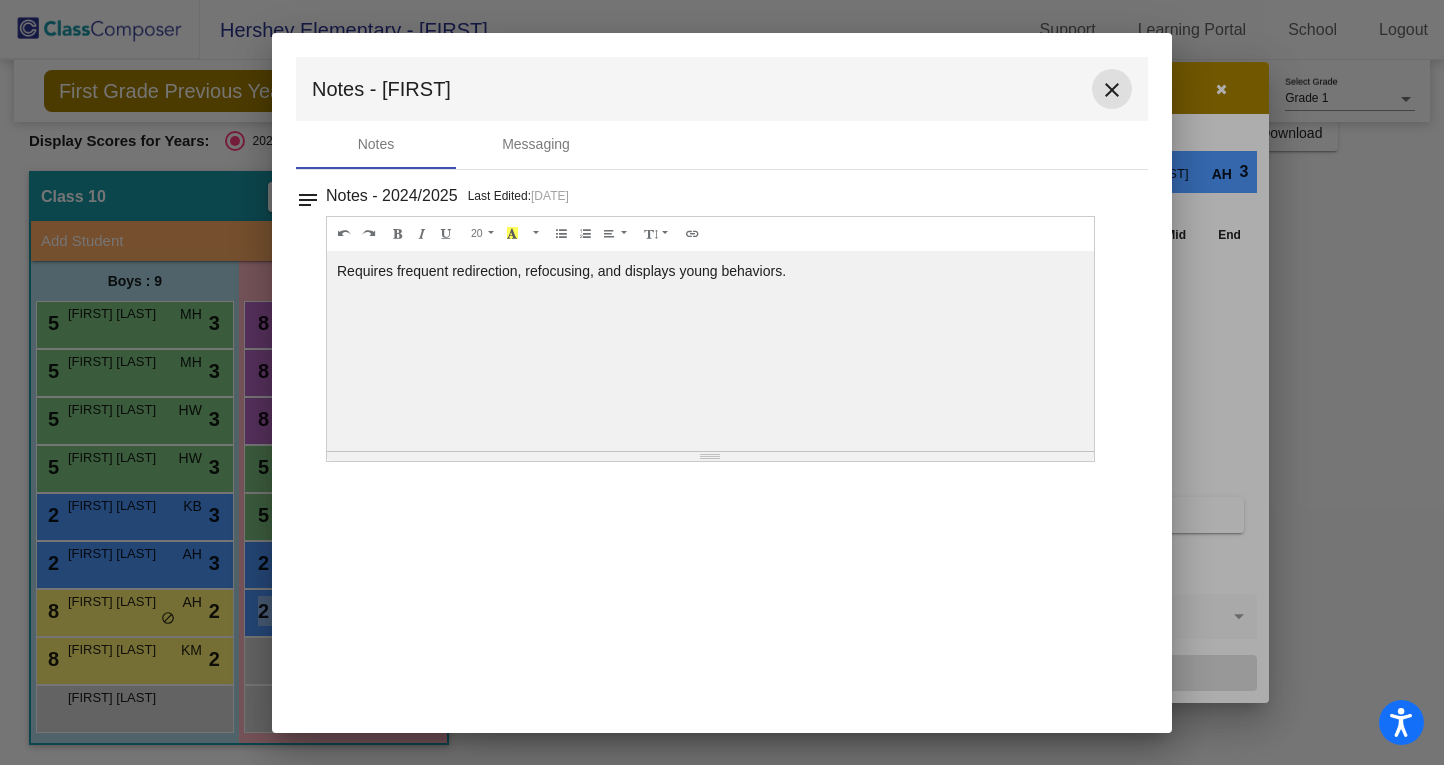click on "close" at bounding box center [1112, 90] 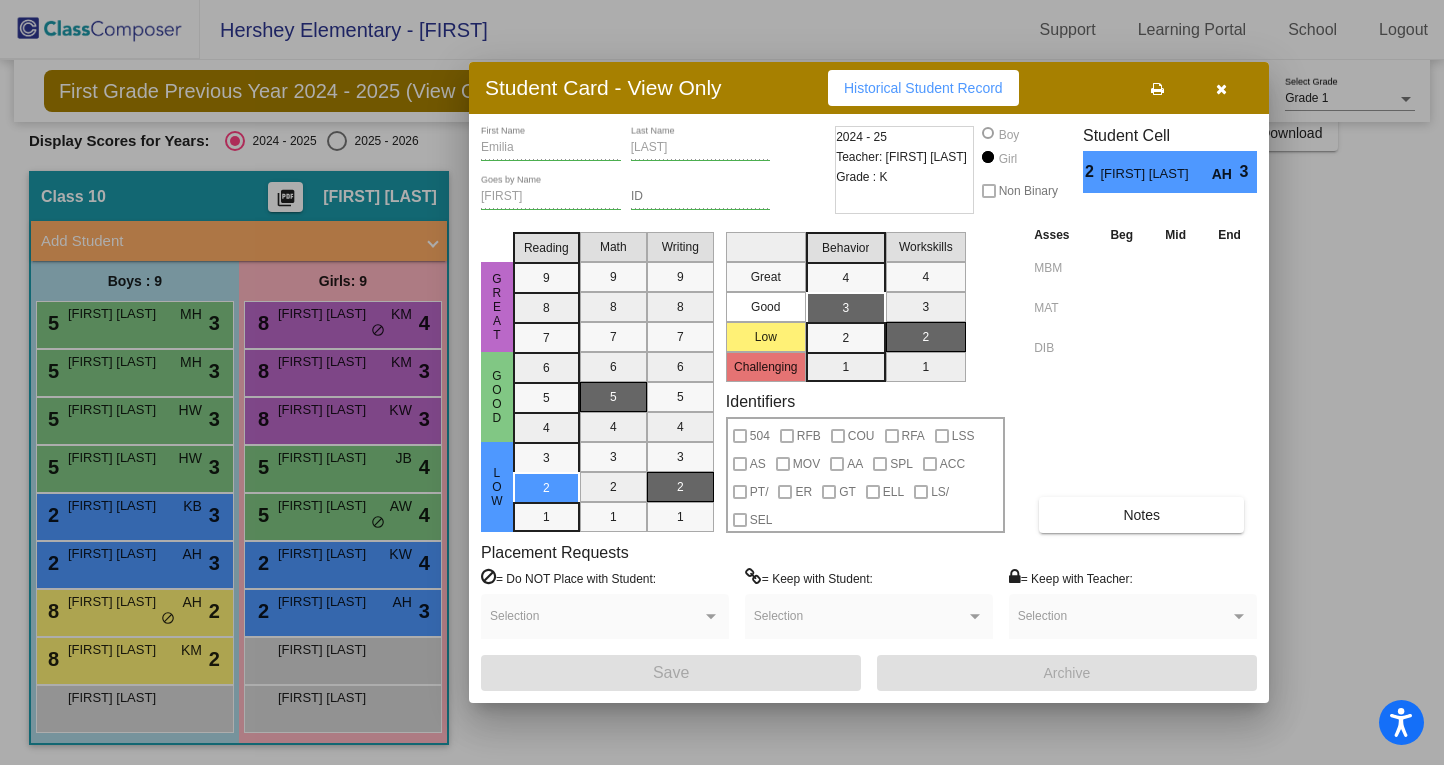 click at bounding box center [722, 382] 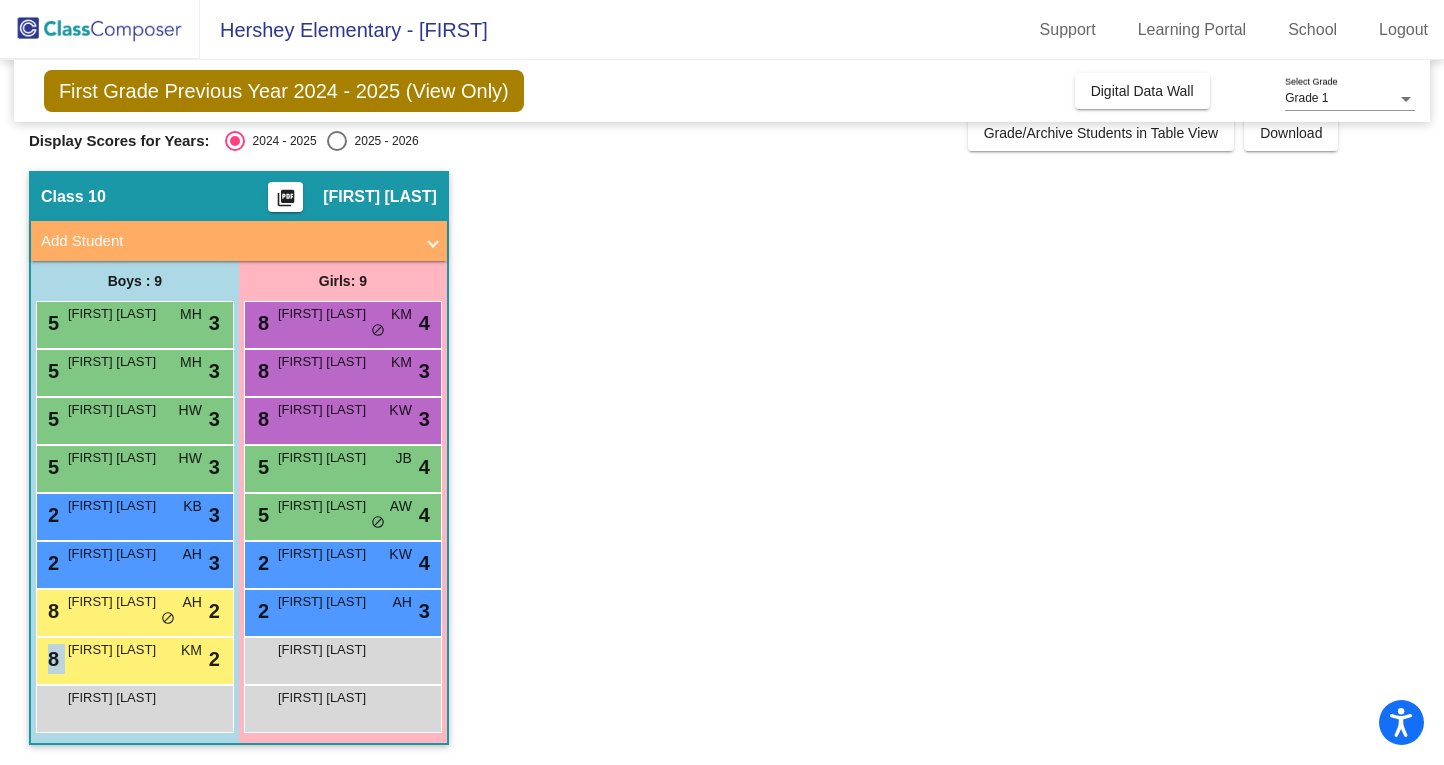 click on "8 [FIRST] [LAST] KM lock do_not_disturb_alt 2" at bounding box center (132, 658) 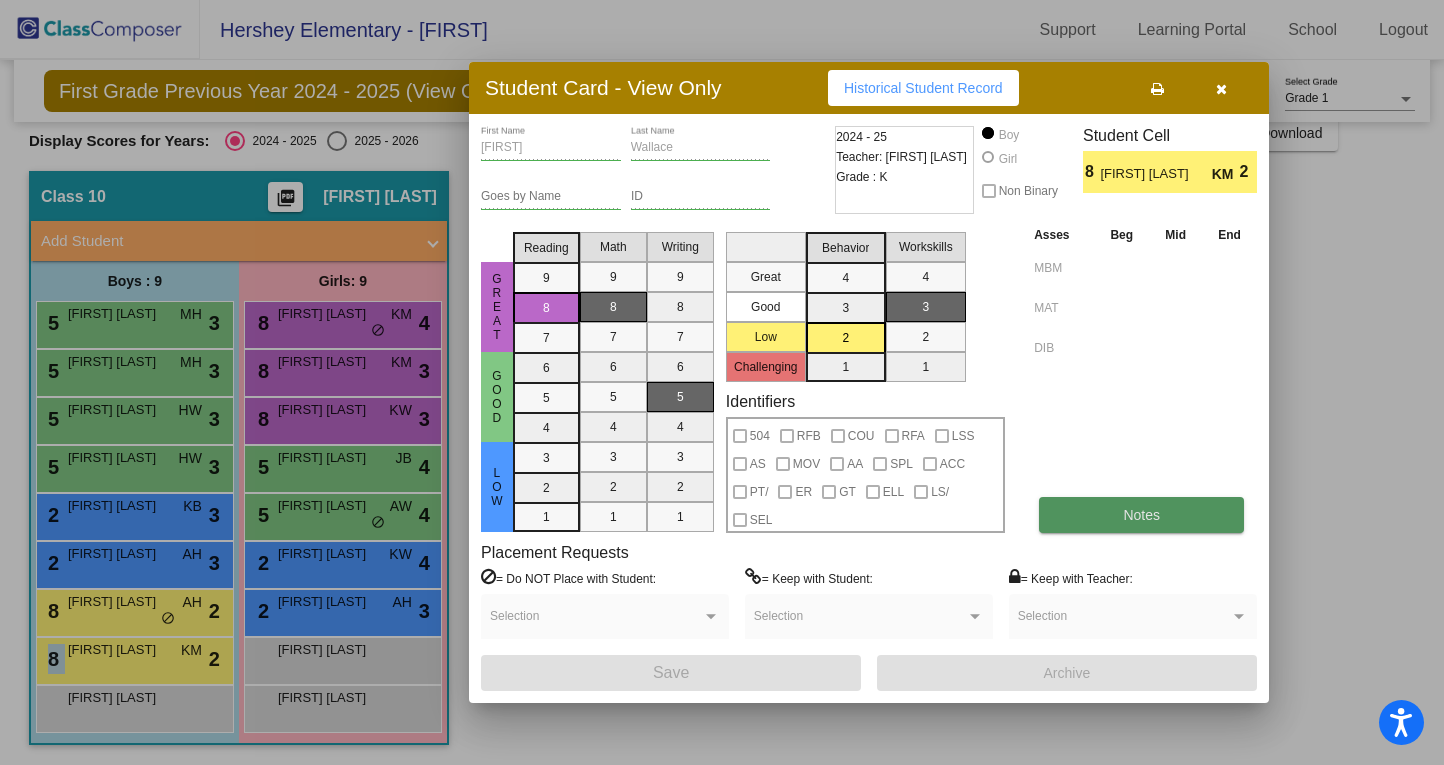 click on "Notes" at bounding box center [1141, 515] 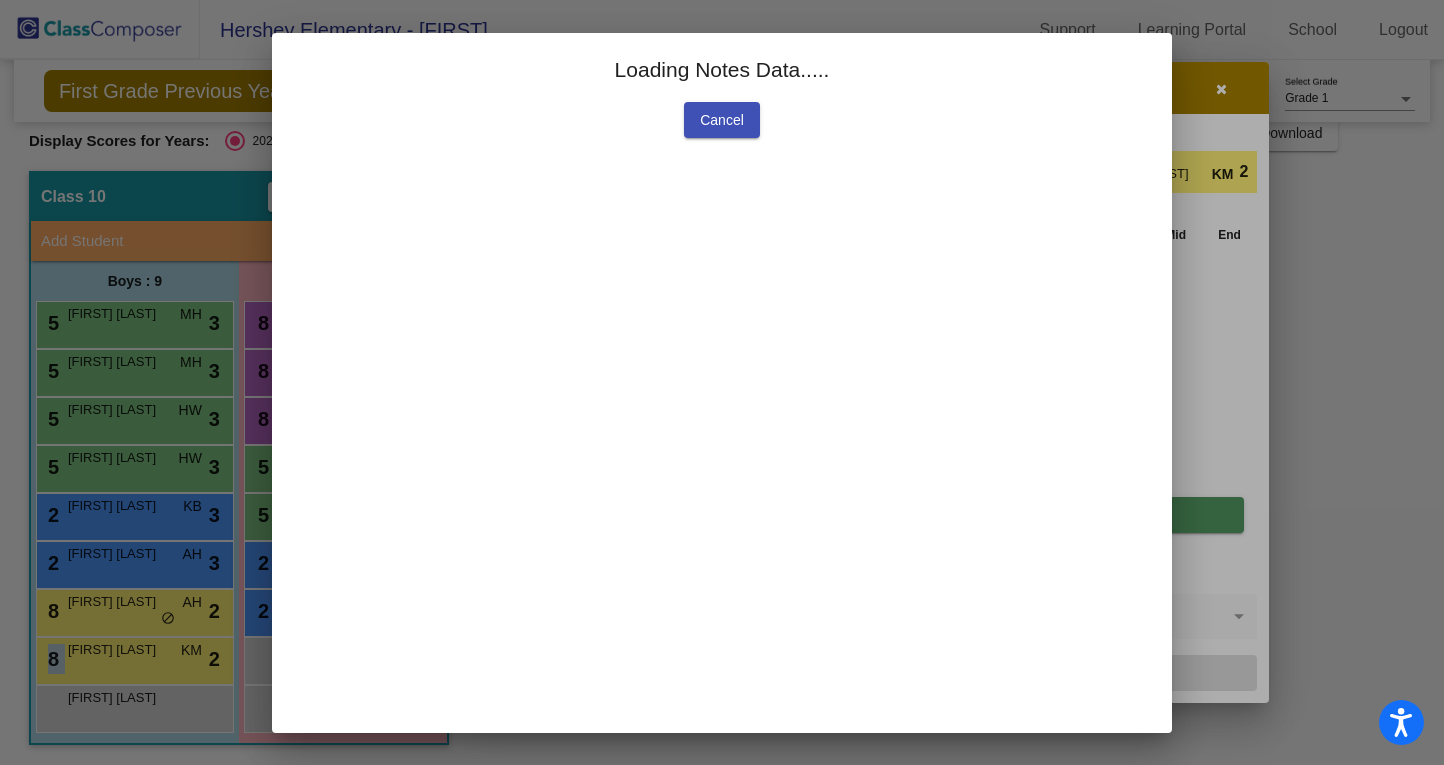 click on "Loading Notes Data..... Cancel" at bounding box center [722, 383] 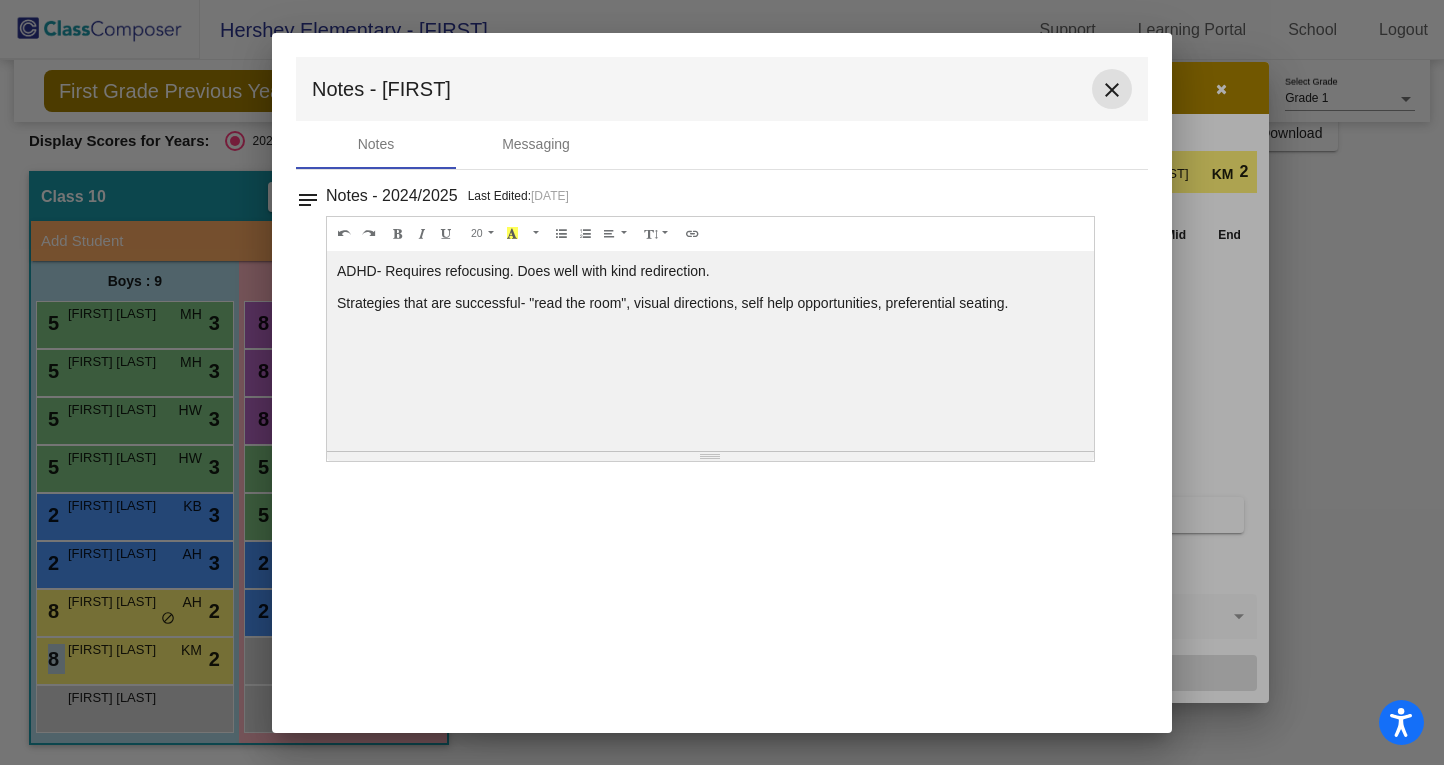 click on "close" at bounding box center [1112, 90] 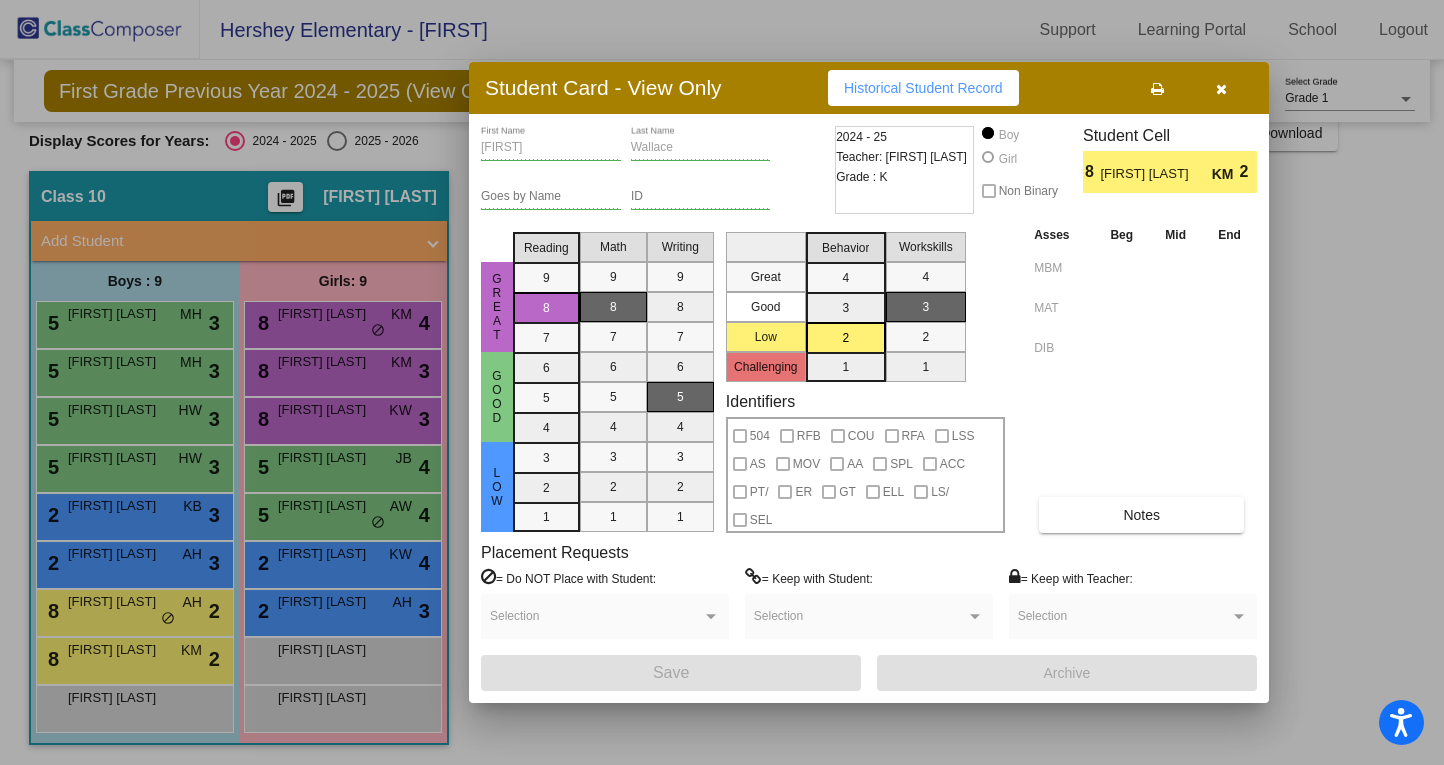 click at bounding box center [722, 382] 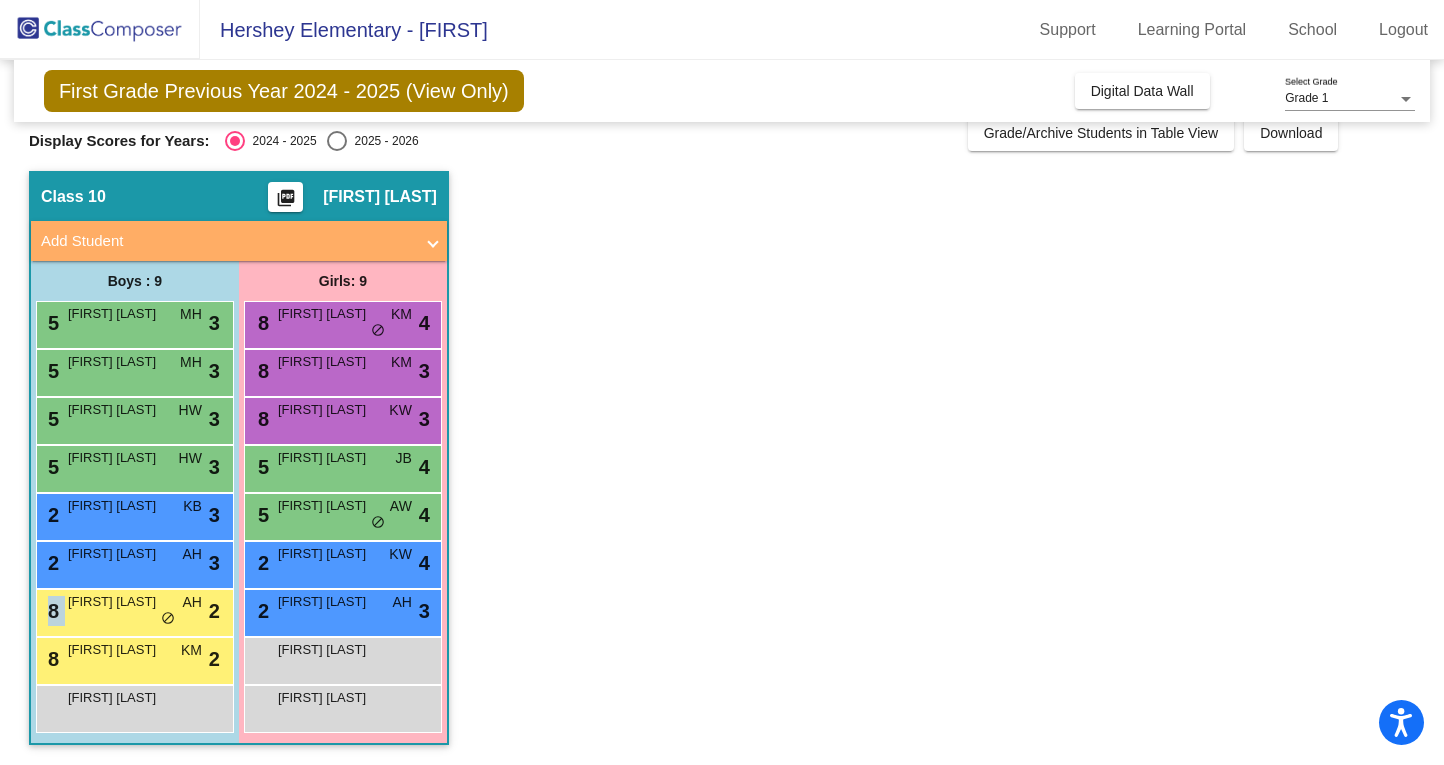 click on "8 [FIRST] [LAST] AH lock do_not_disturb_alt 2" at bounding box center [132, 610] 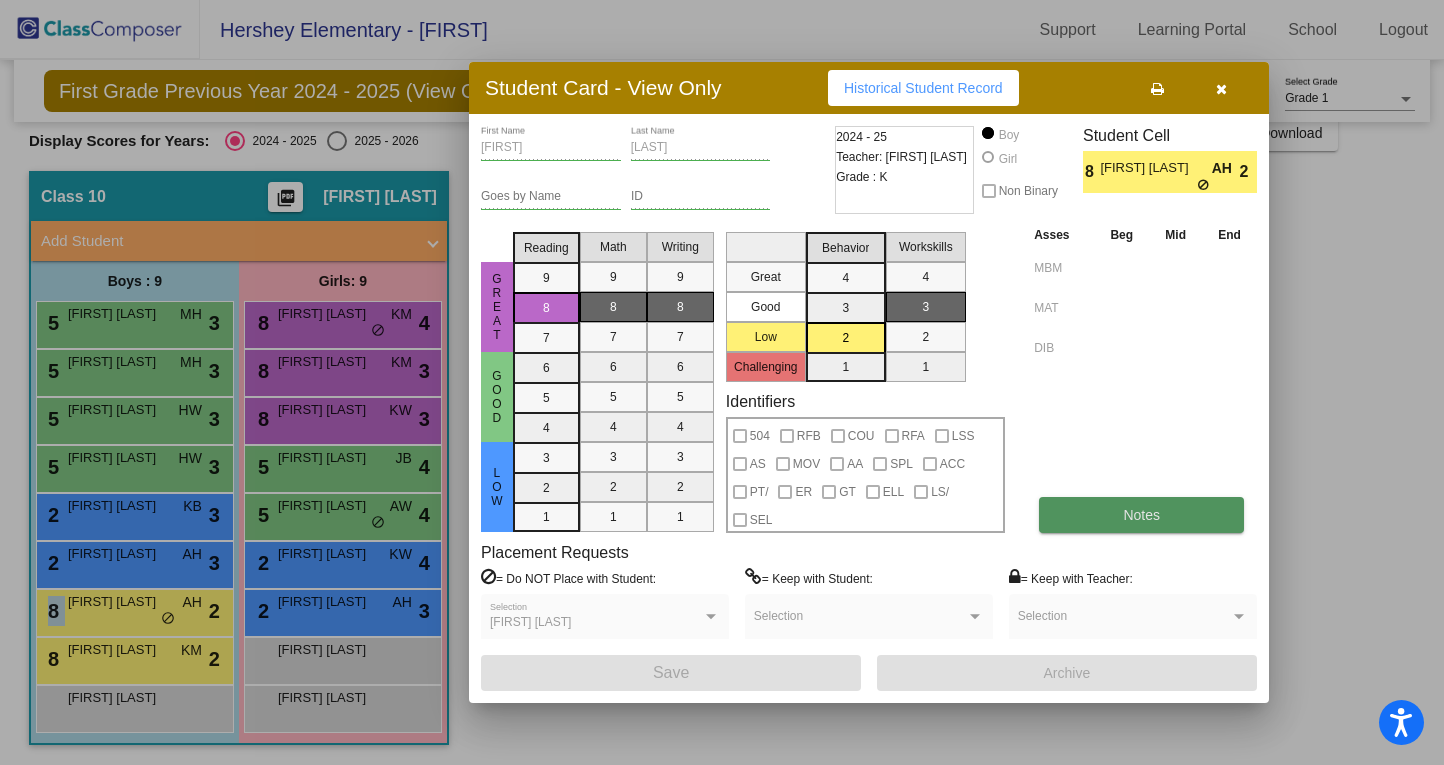 click on "Notes" at bounding box center [1141, 515] 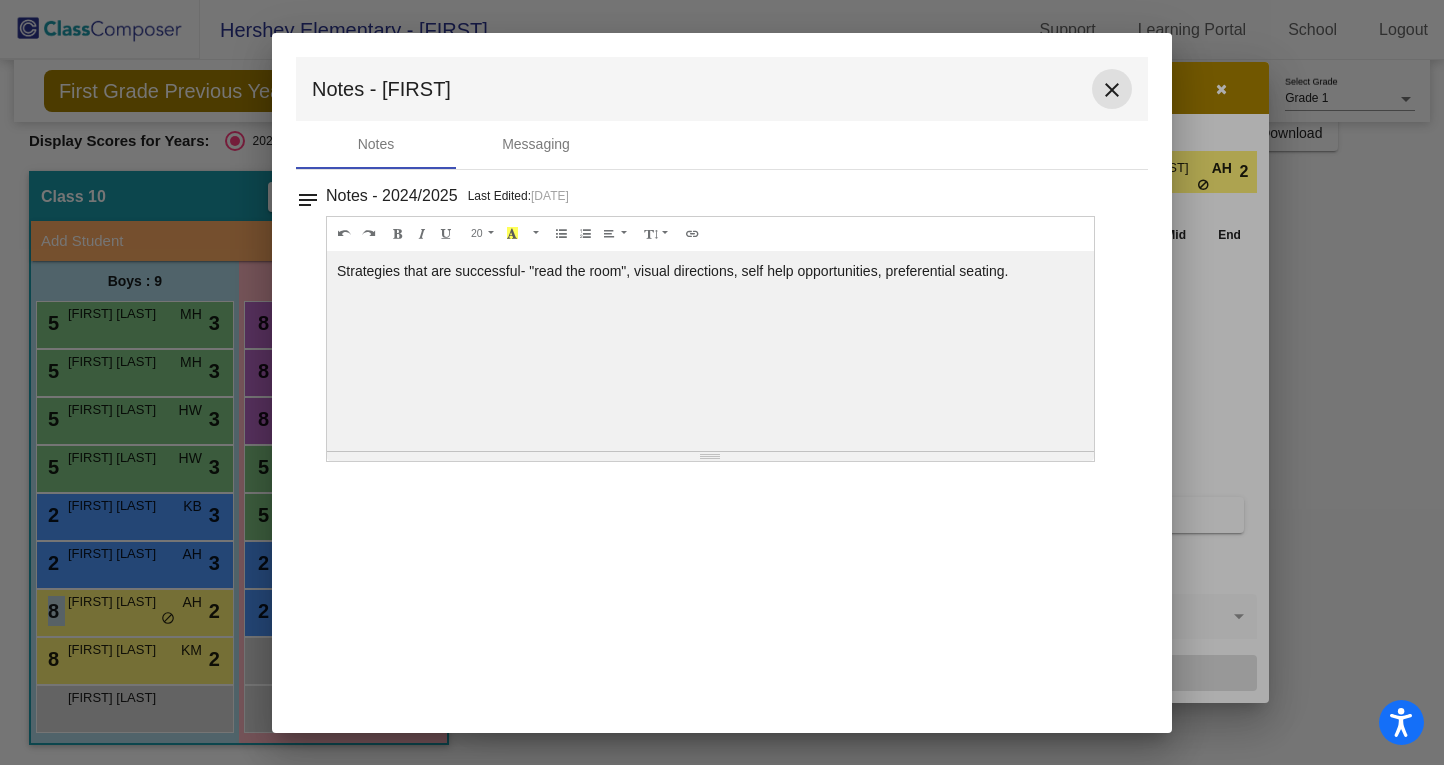 click on "close" at bounding box center [1112, 90] 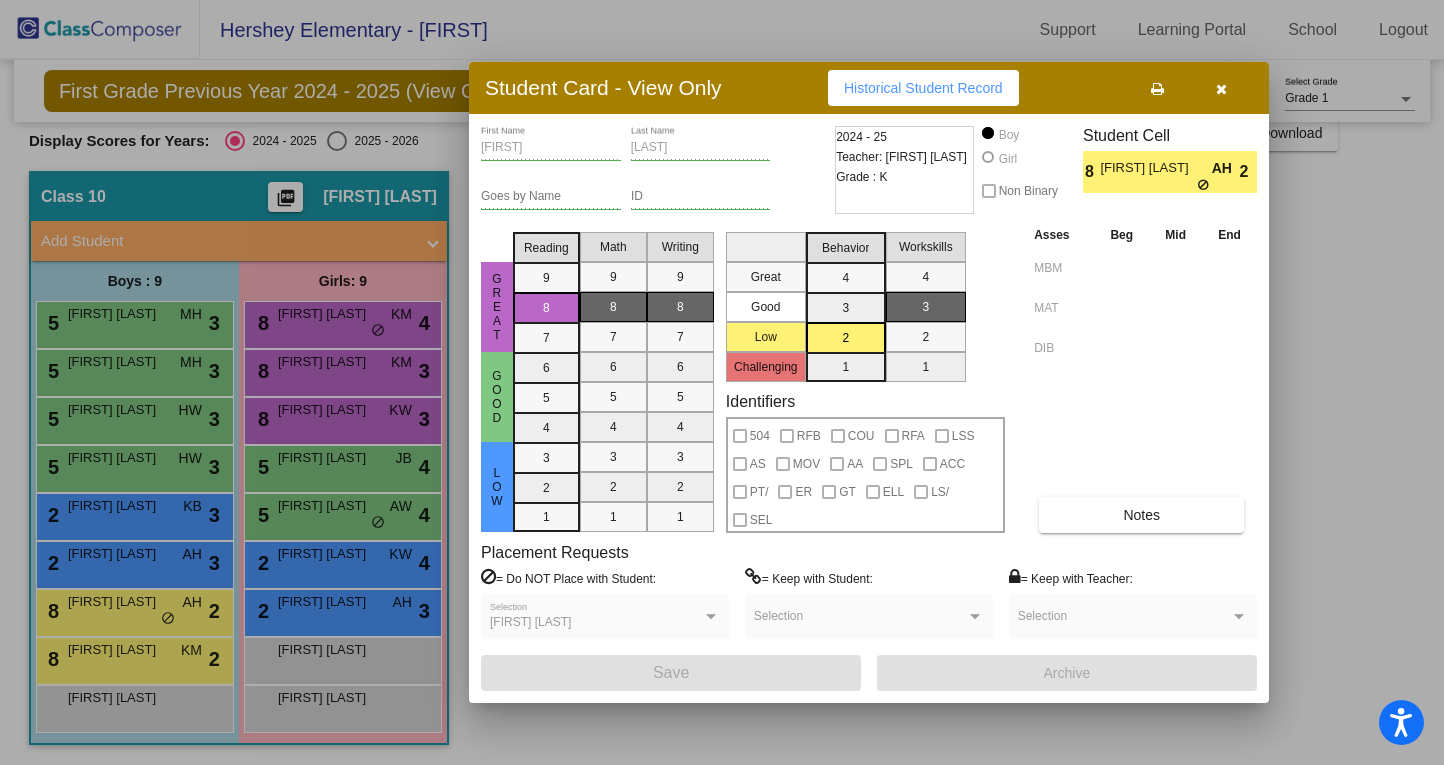 click at bounding box center [722, 382] 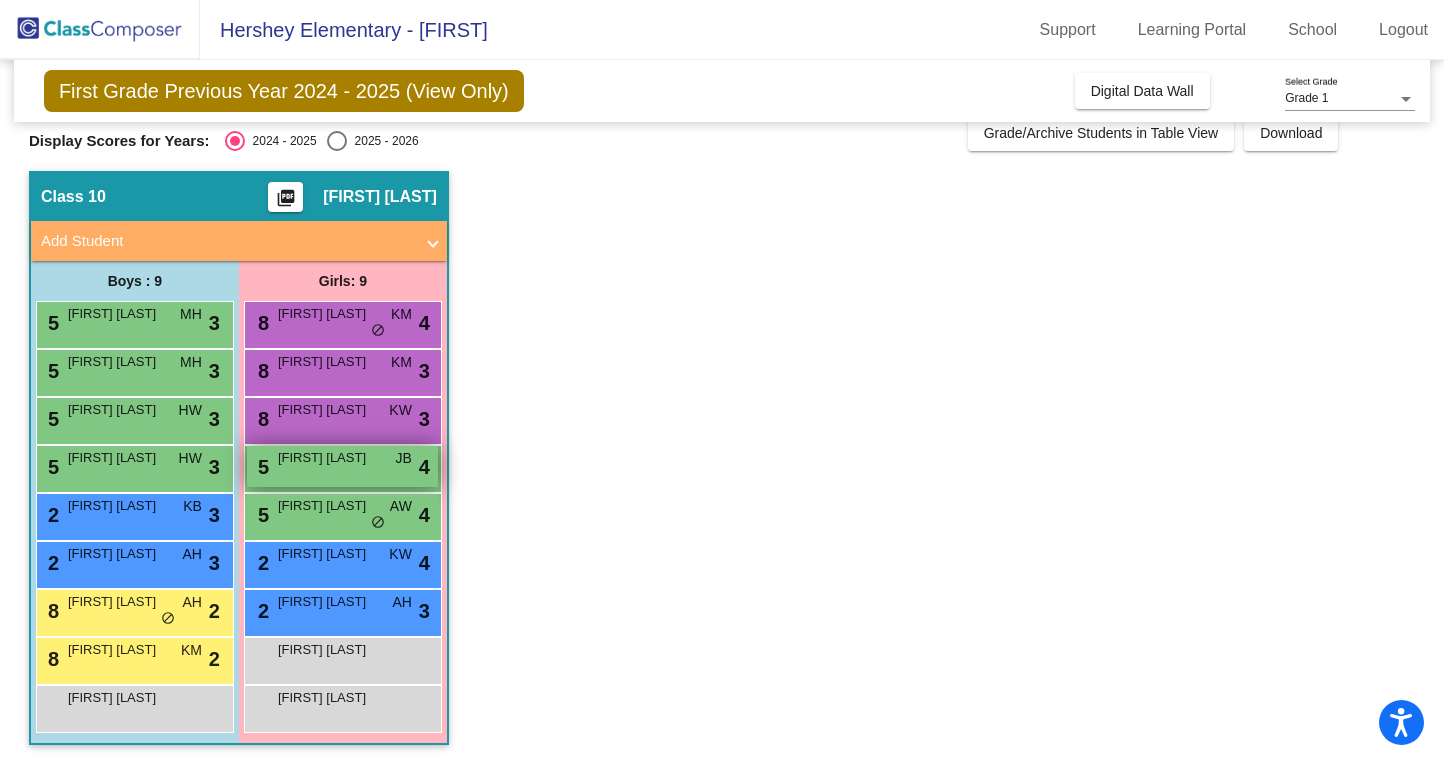 click on "[FIRST] [LAST]" at bounding box center (328, 458) 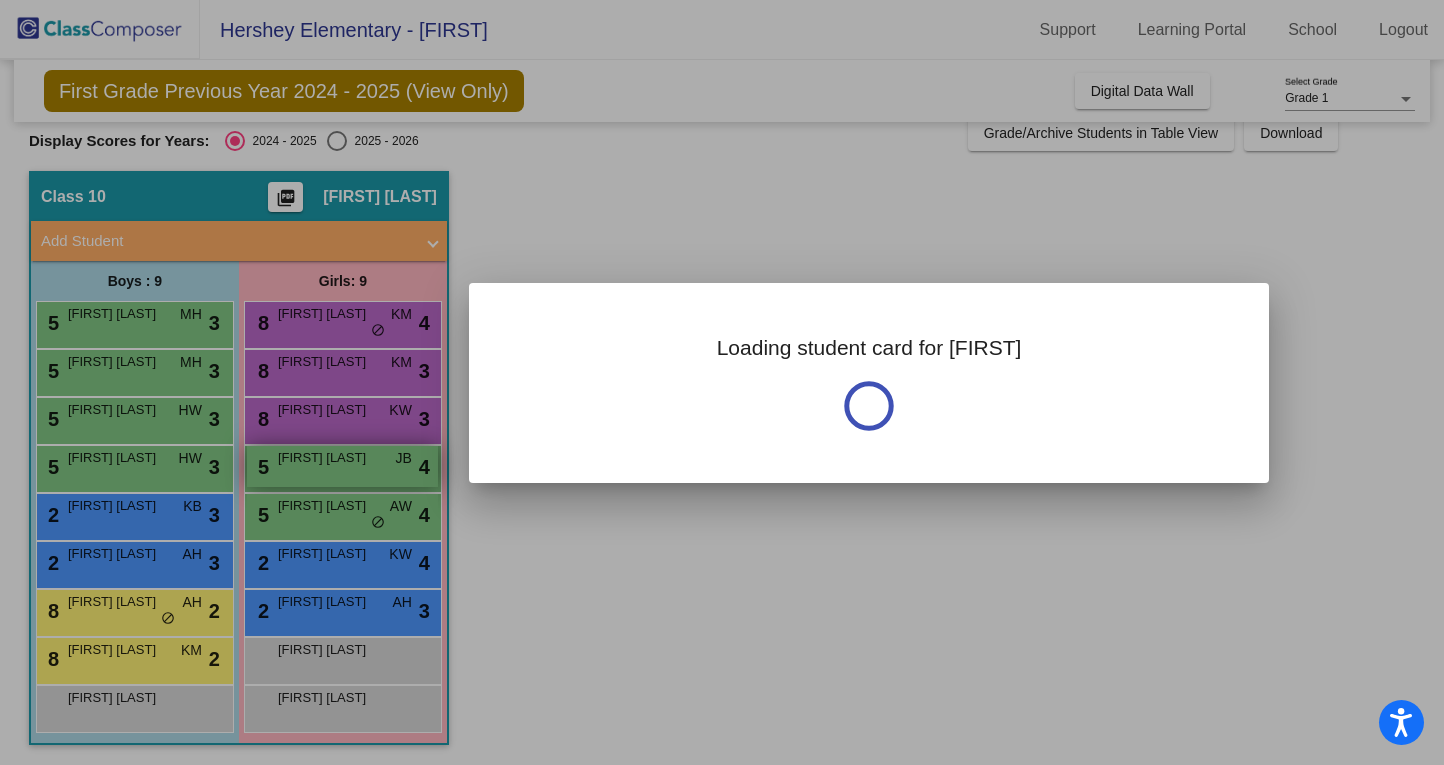 click at bounding box center [722, 382] 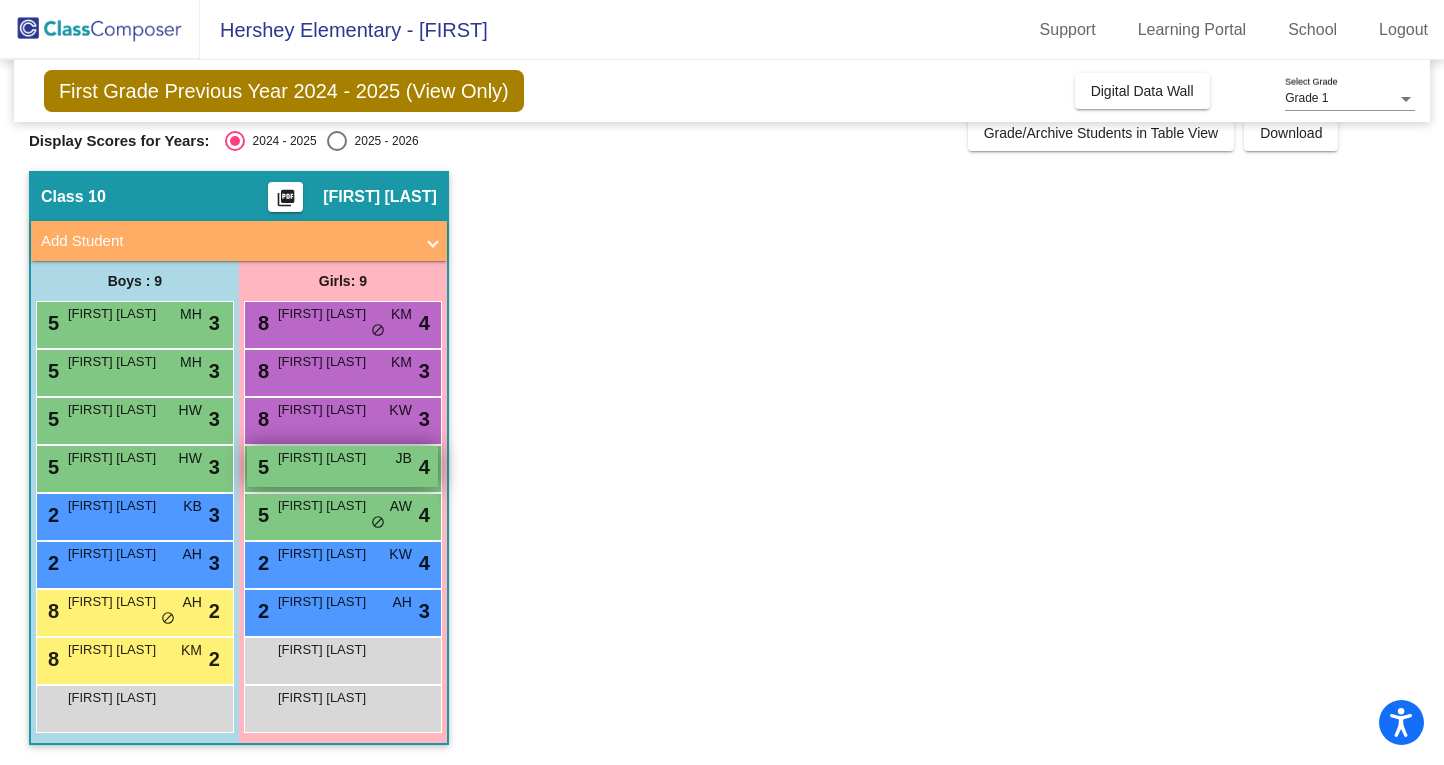 click on "[FIRST] [LAST]" at bounding box center (328, 458) 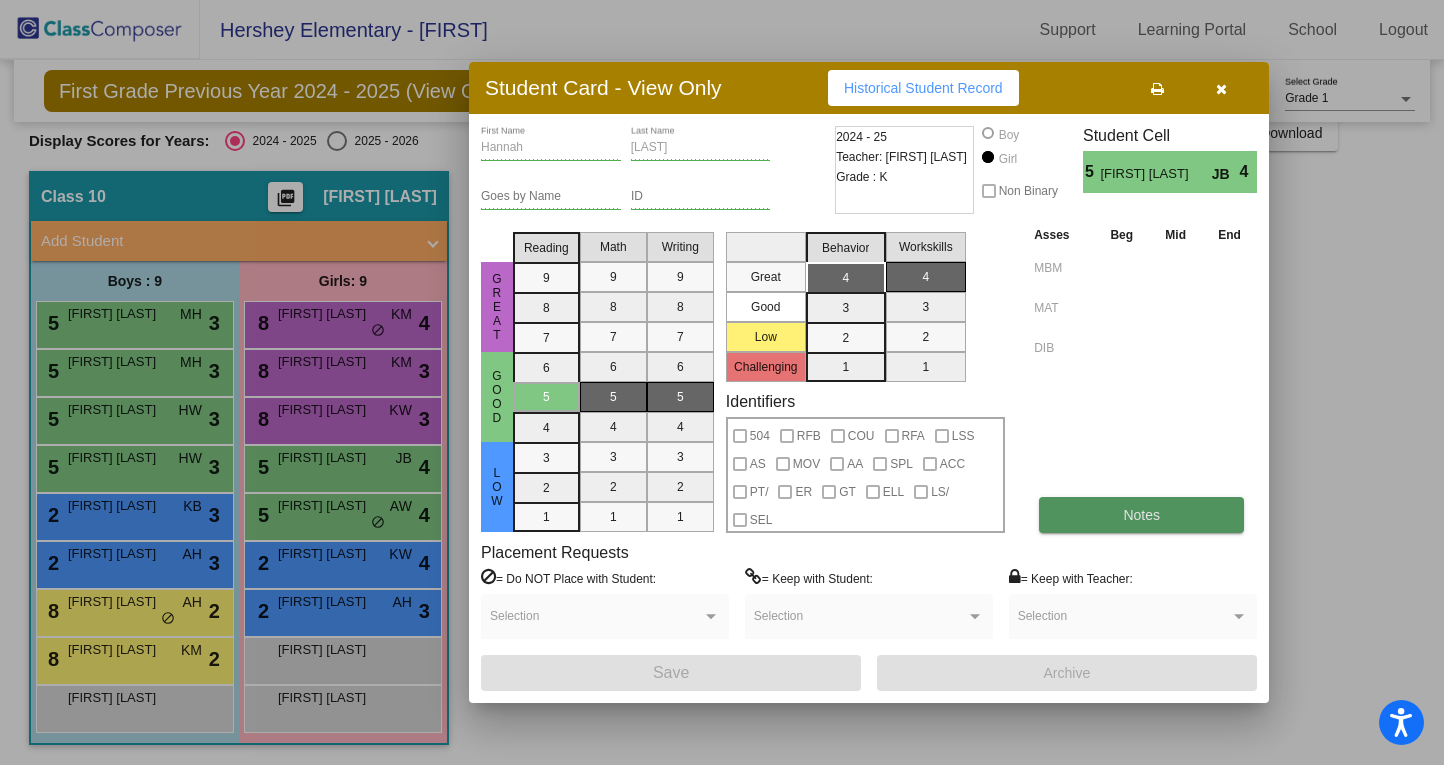 click on "Notes" at bounding box center [1141, 515] 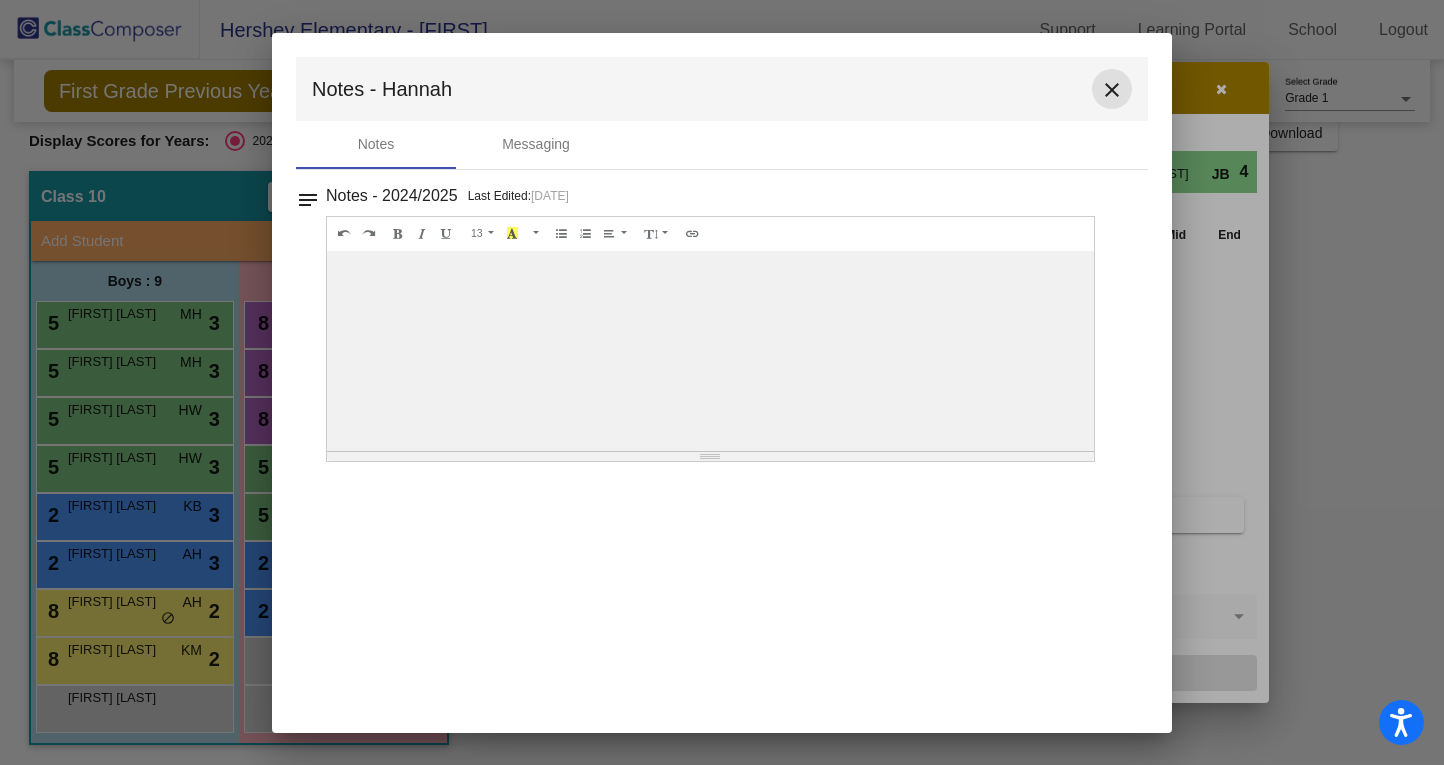 click on "close" at bounding box center (1112, 90) 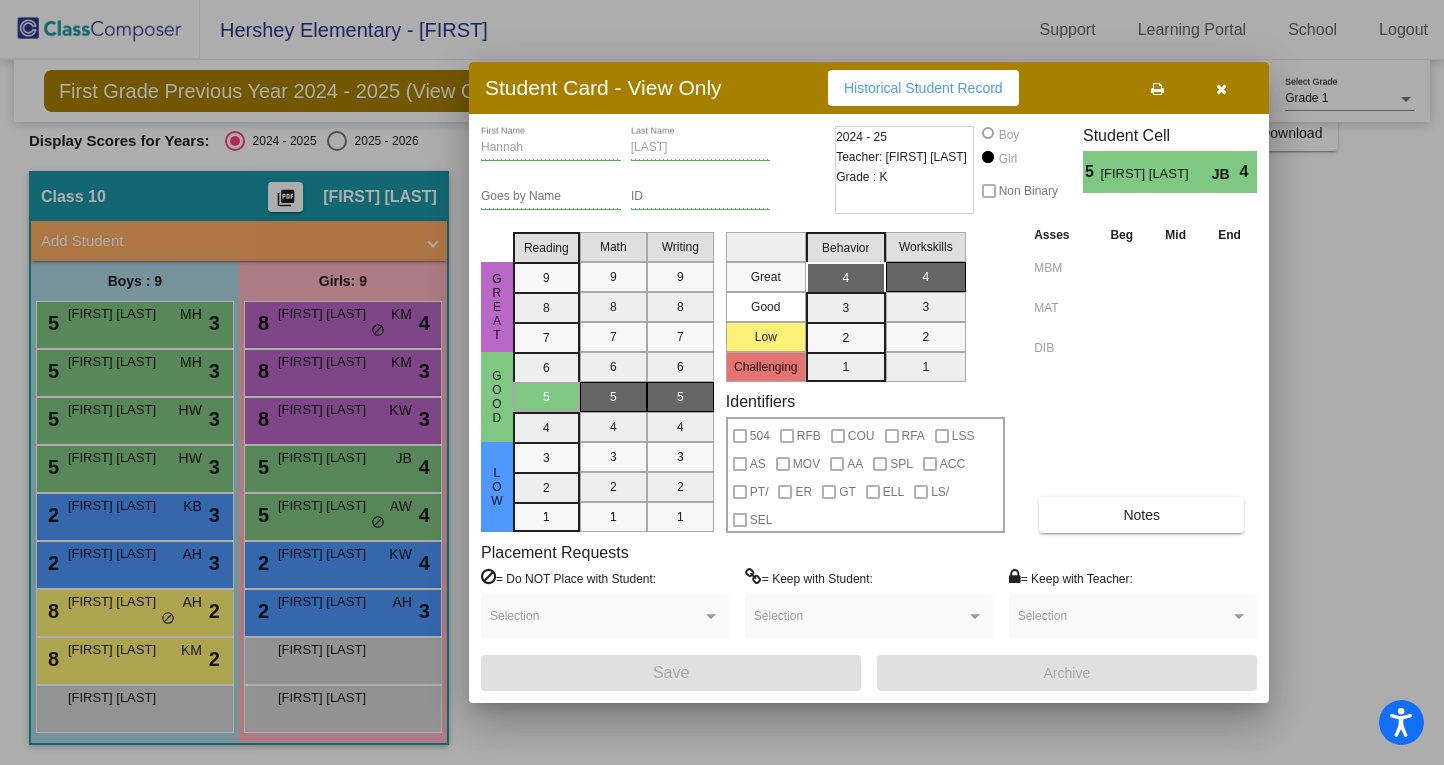 click at bounding box center [722, 382] 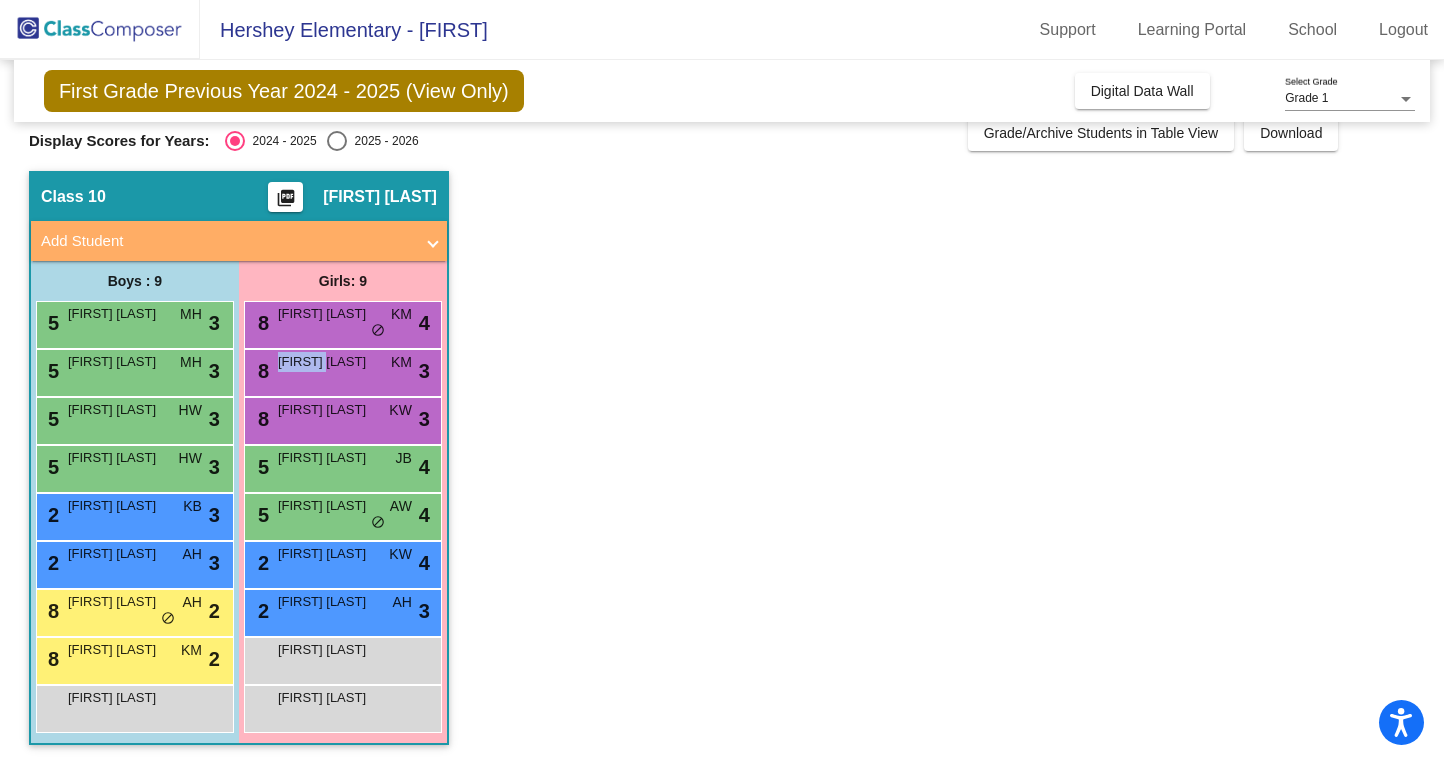 click on "[FIRST] [LAST]" at bounding box center [328, 362] 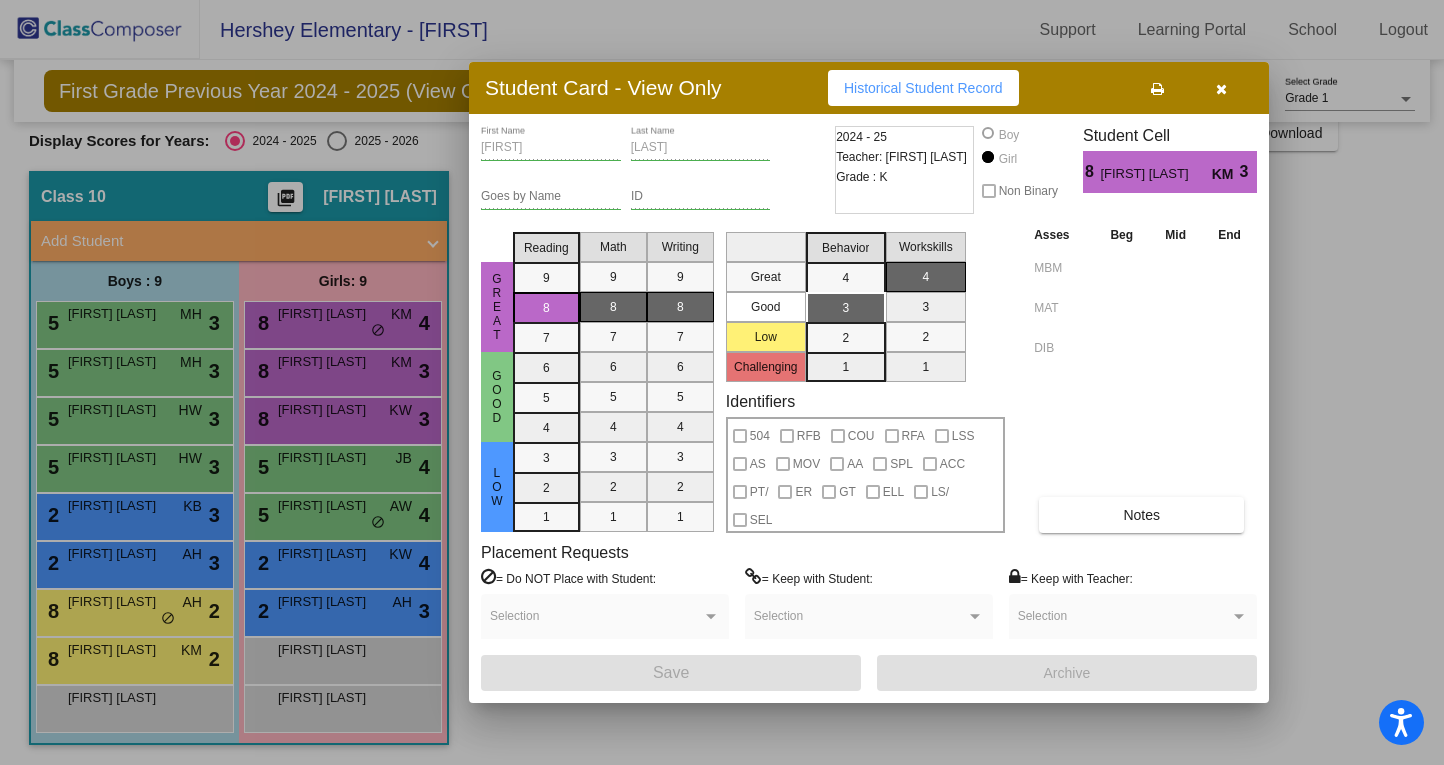 click at bounding box center [722, 382] 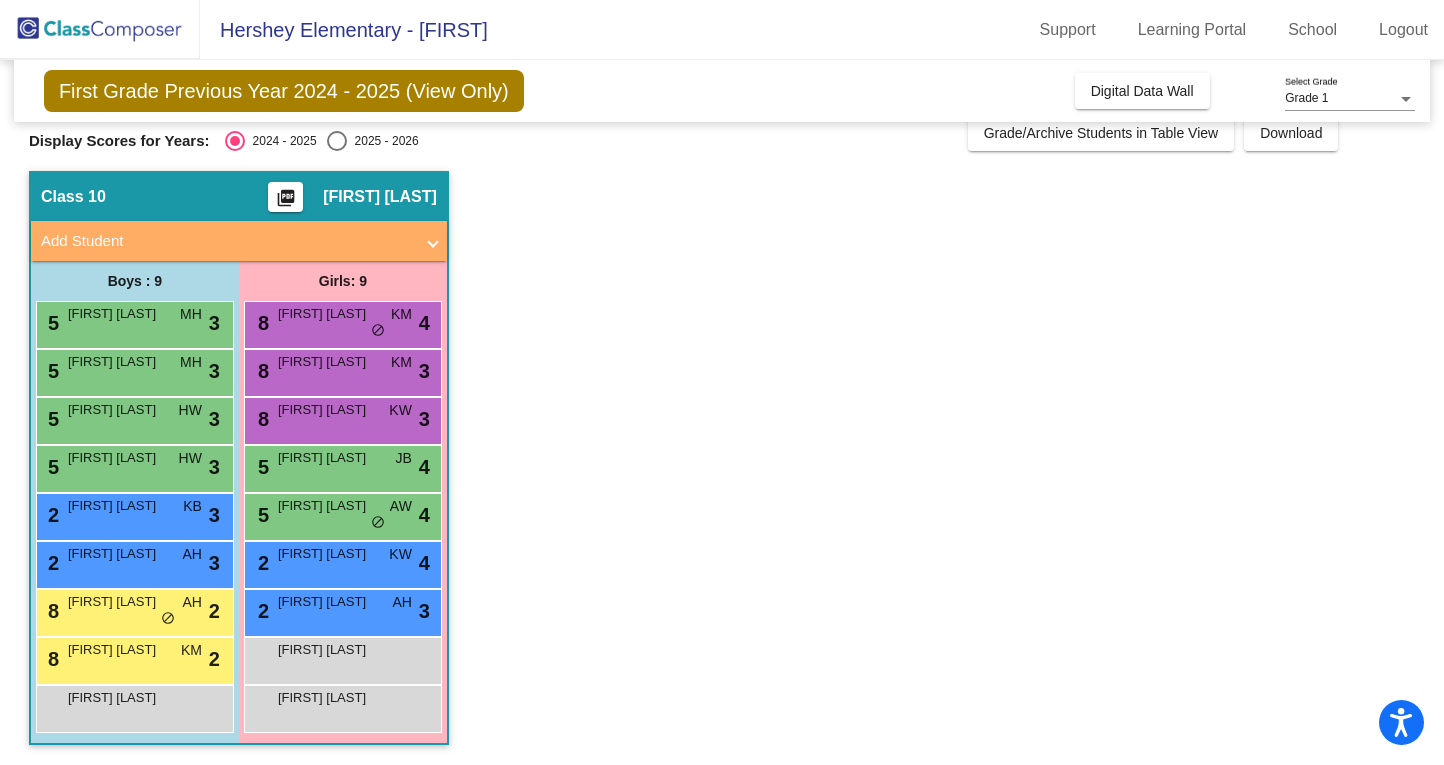 click on "[FIRST] [LAST]" at bounding box center (328, 314) 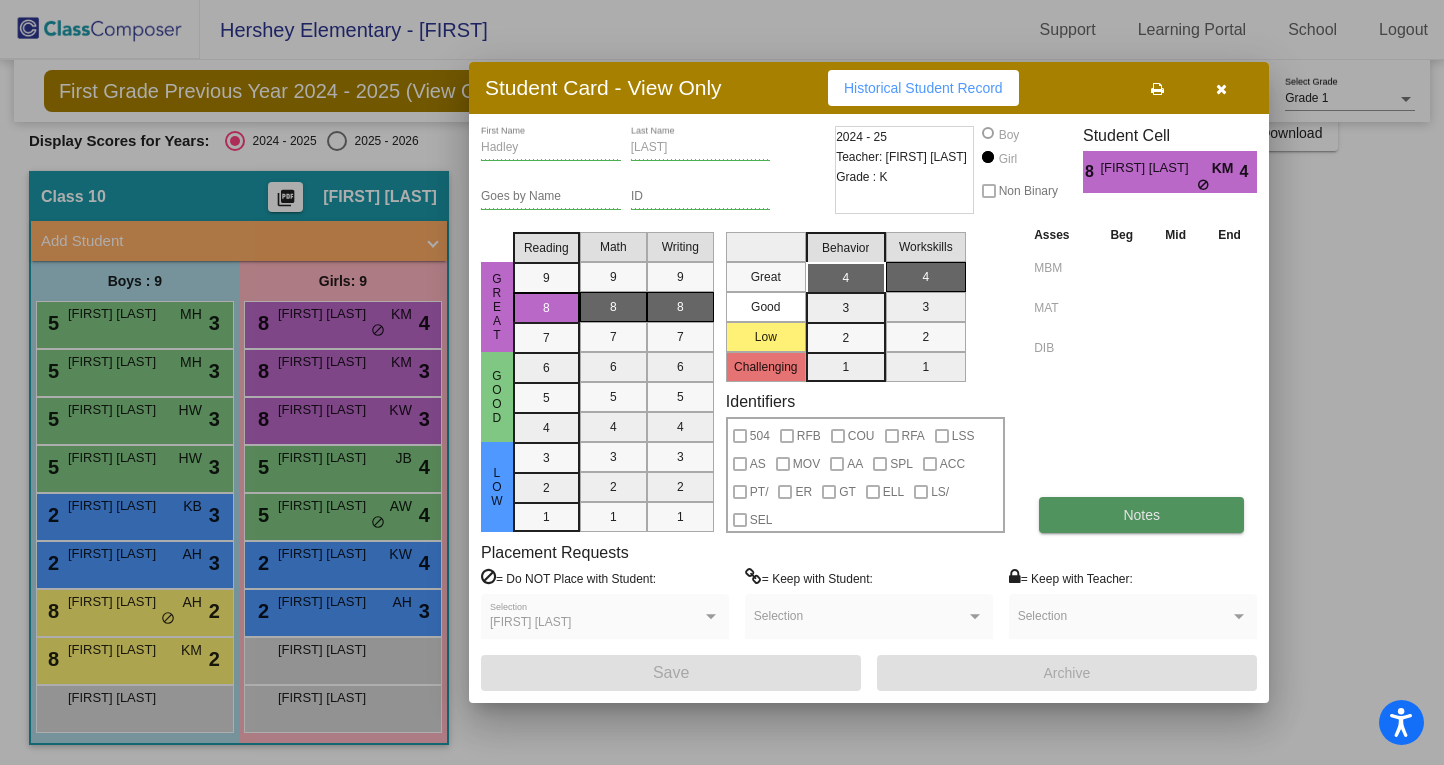 click on "Notes" at bounding box center [1141, 515] 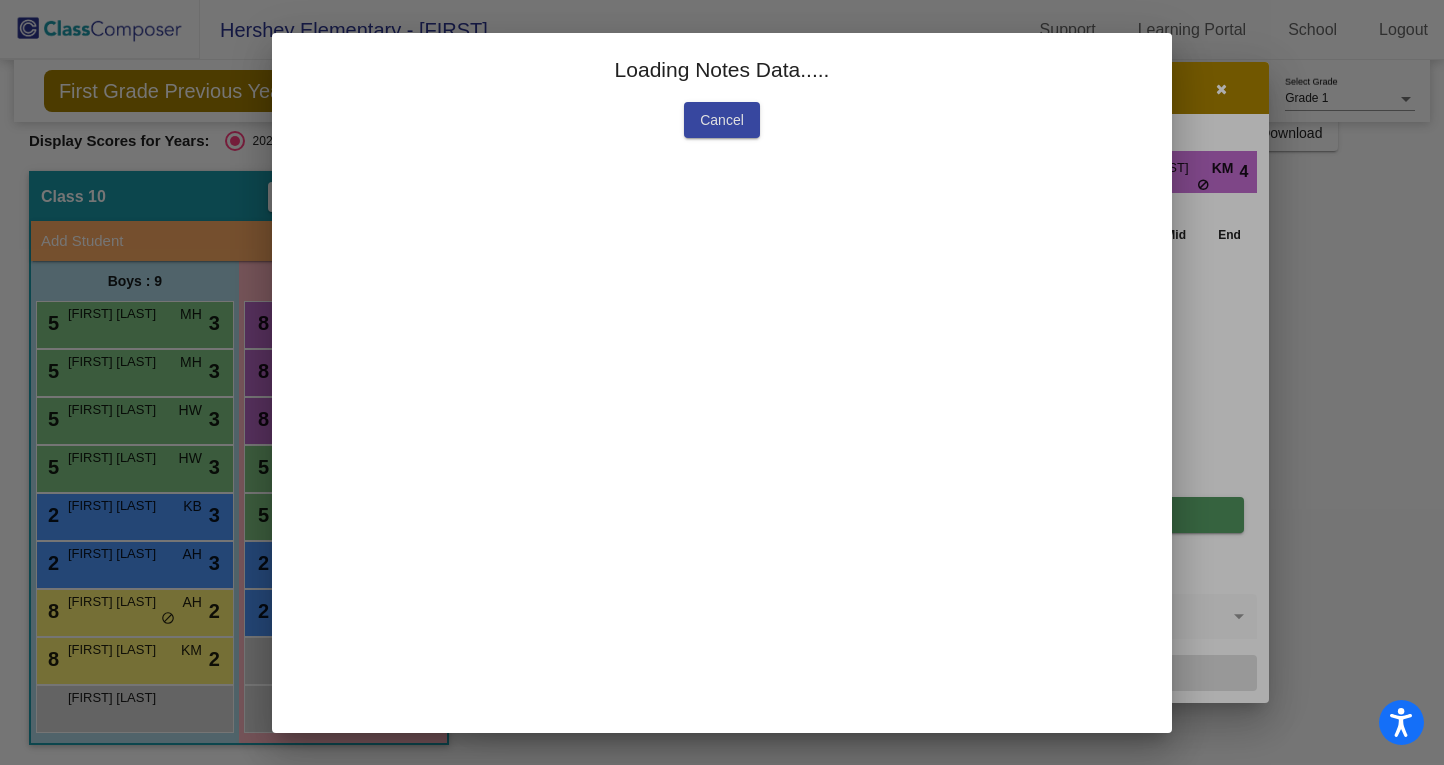click on "Loading Notes Data..... Cancel" at bounding box center (722, 383) 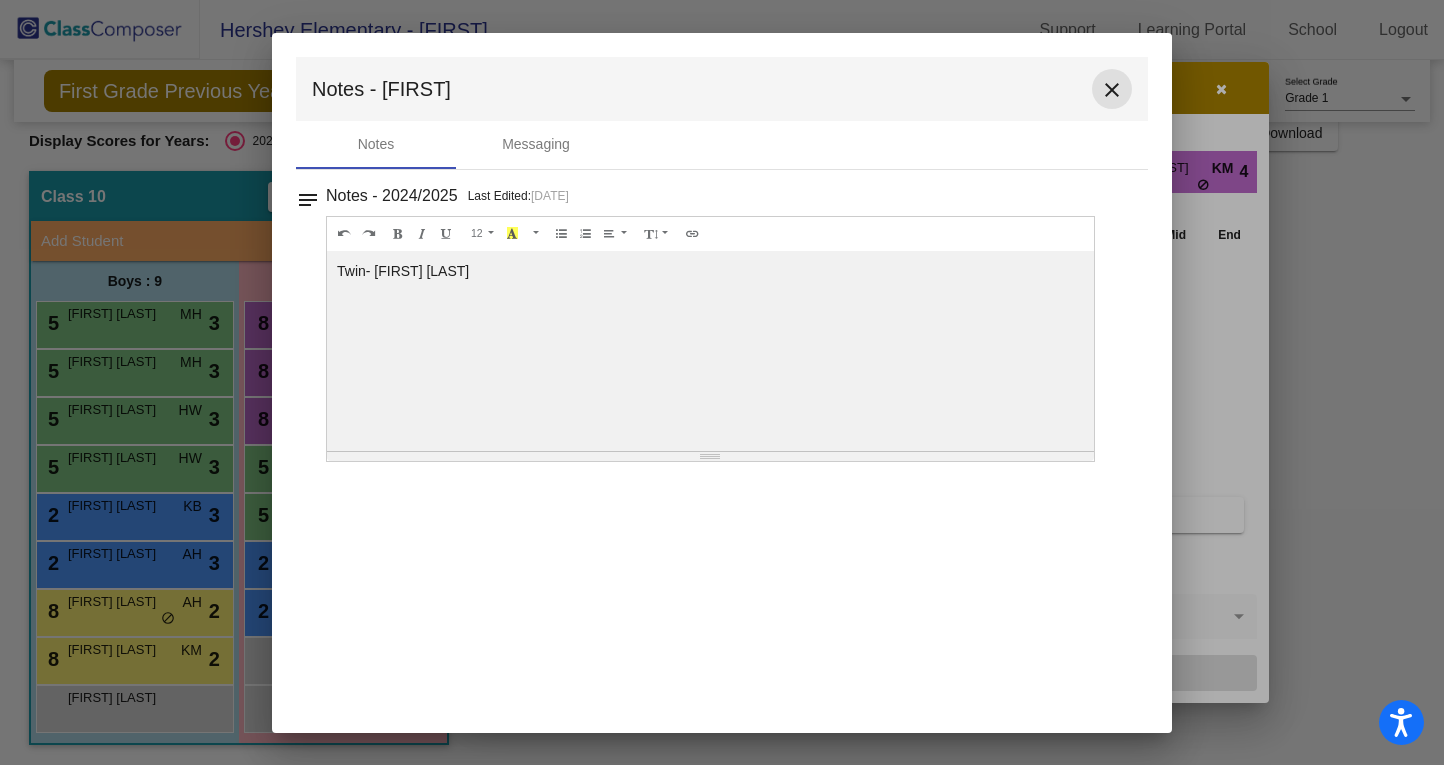 click on "close" at bounding box center [1112, 90] 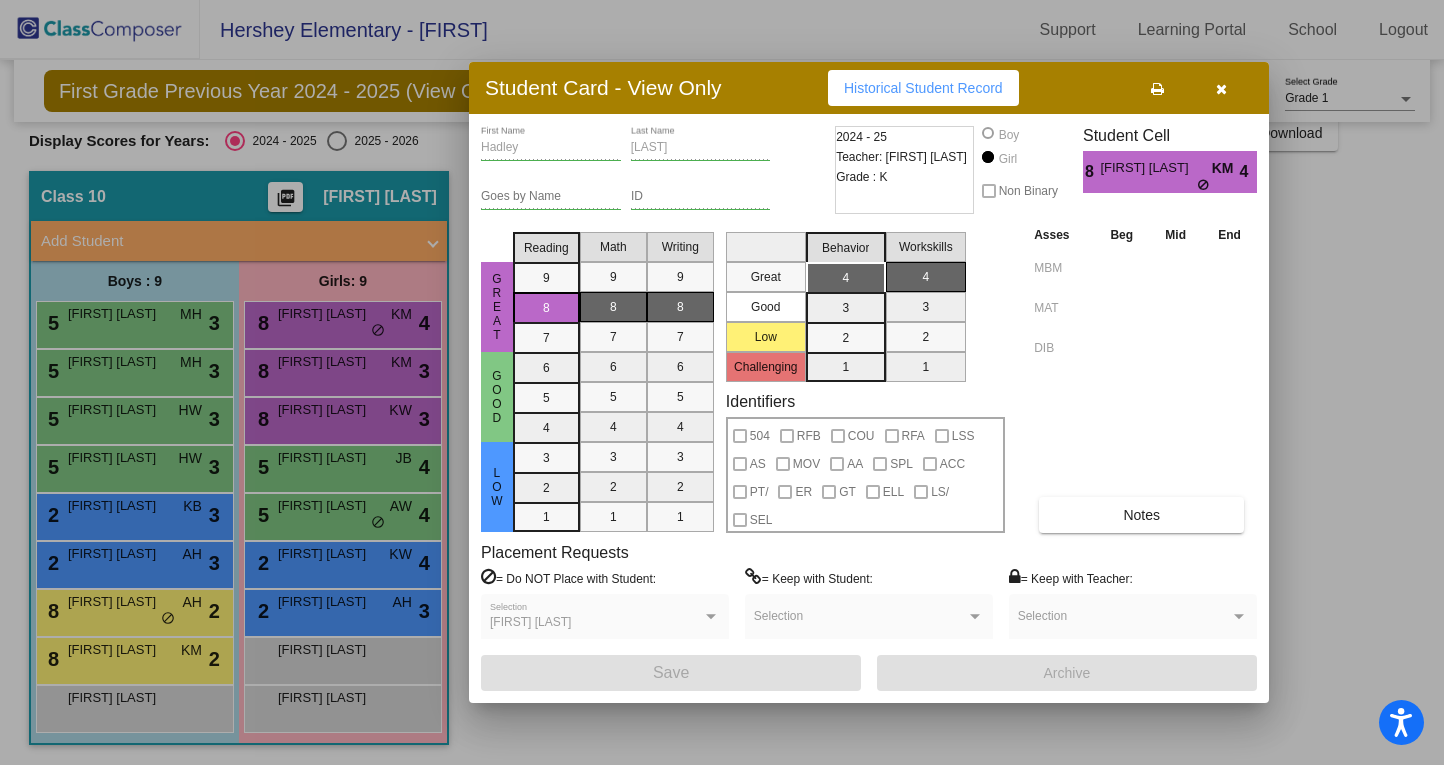 click at bounding box center [1221, 89] 